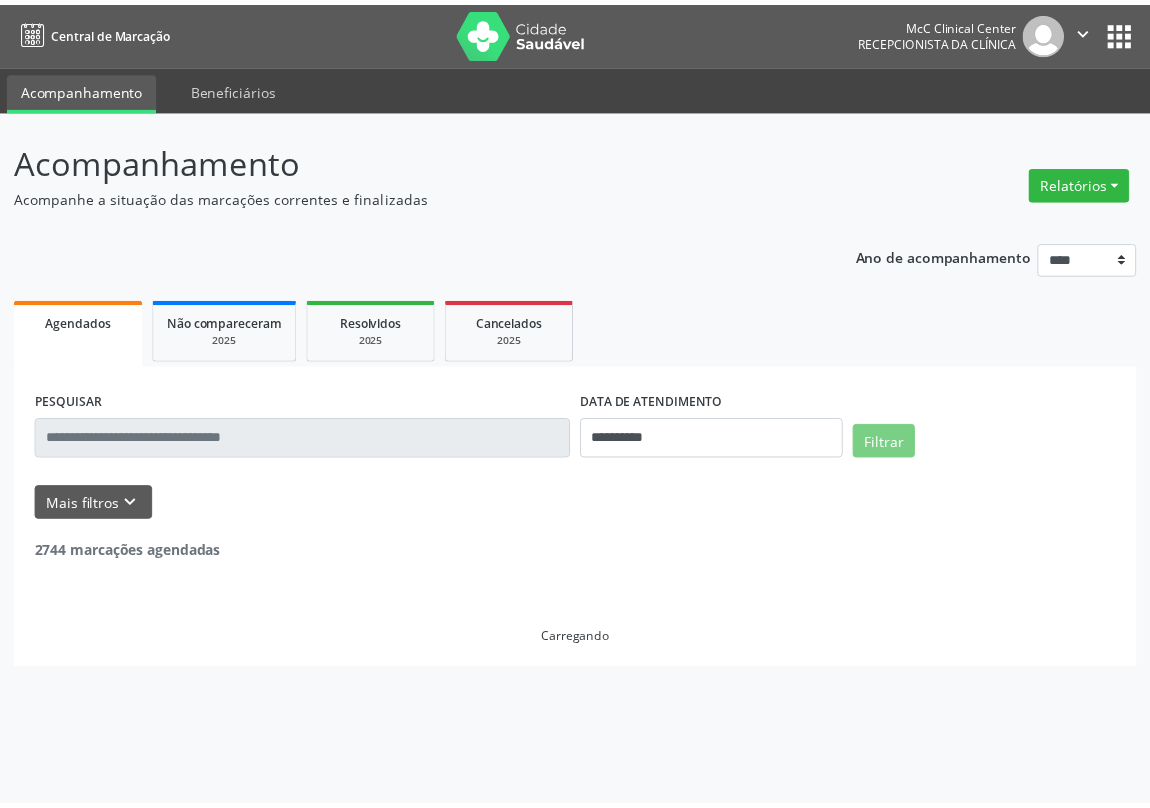 scroll, scrollTop: 0, scrollLeft: 0, axis: both 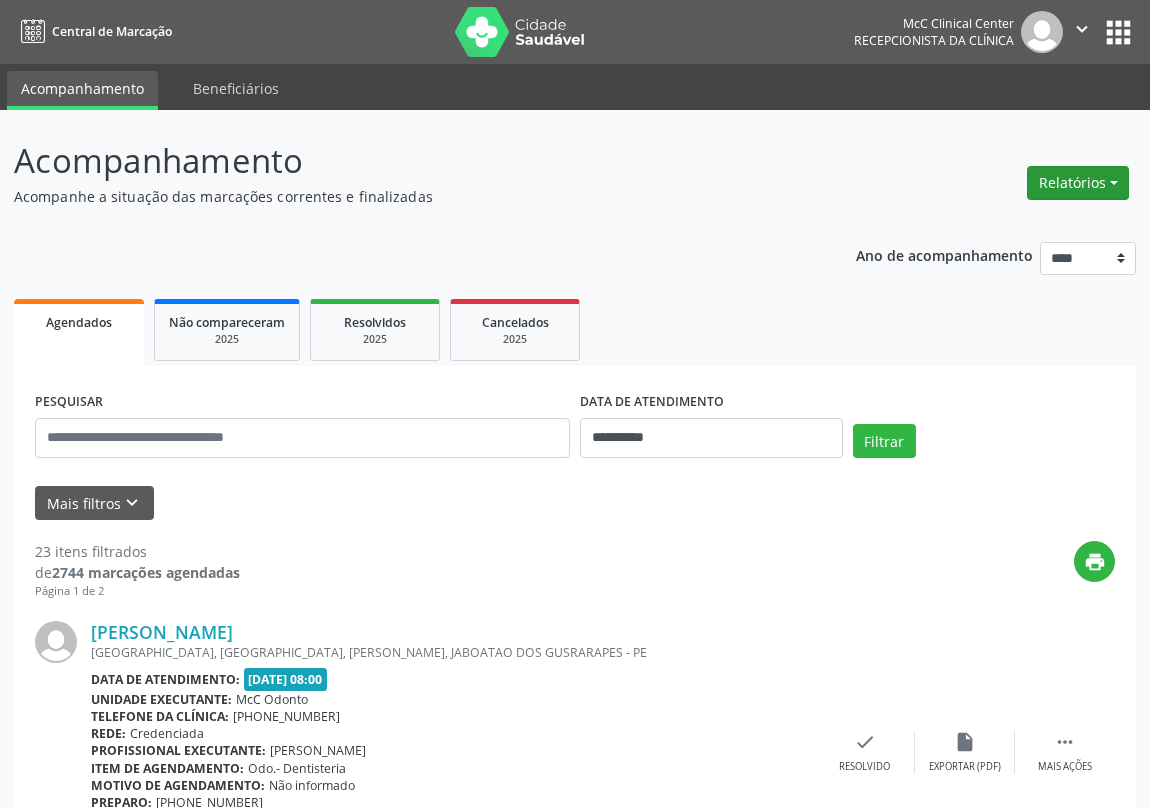click on "Relatórios" at bounding box center [1078, 183] 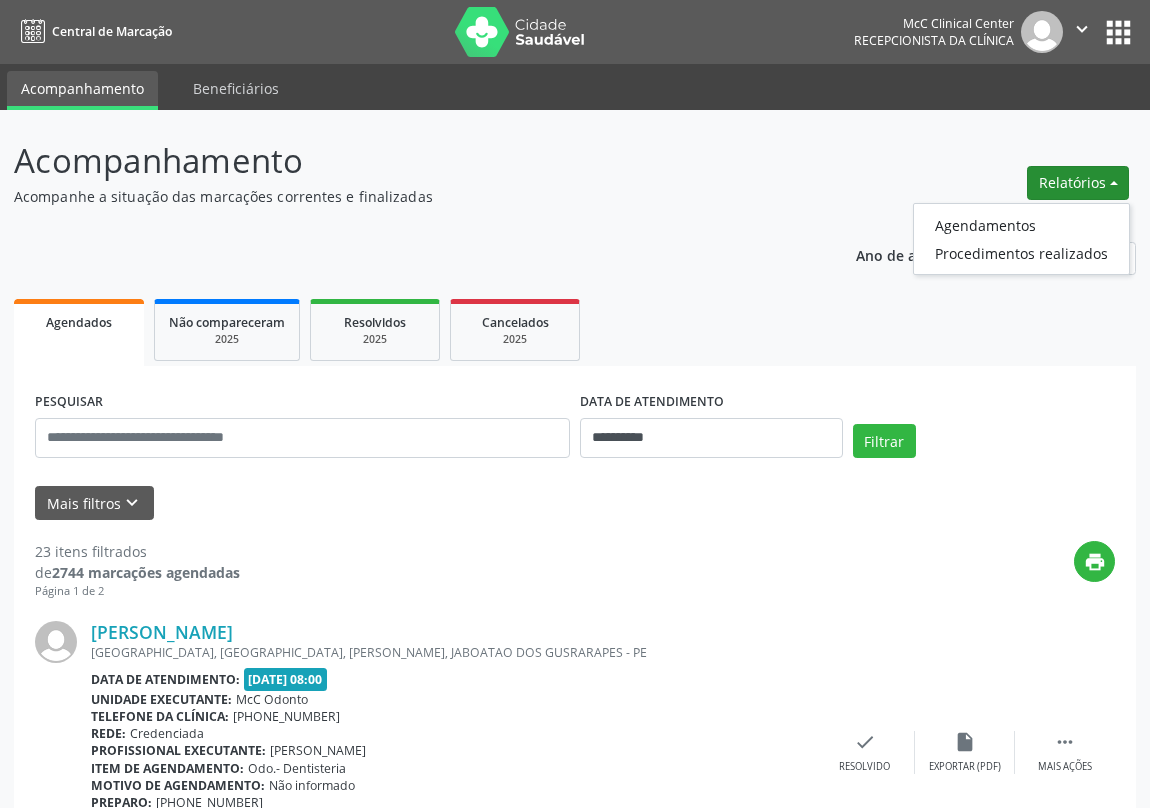 click on "Relatórios" at bounding box center (1078, 183) 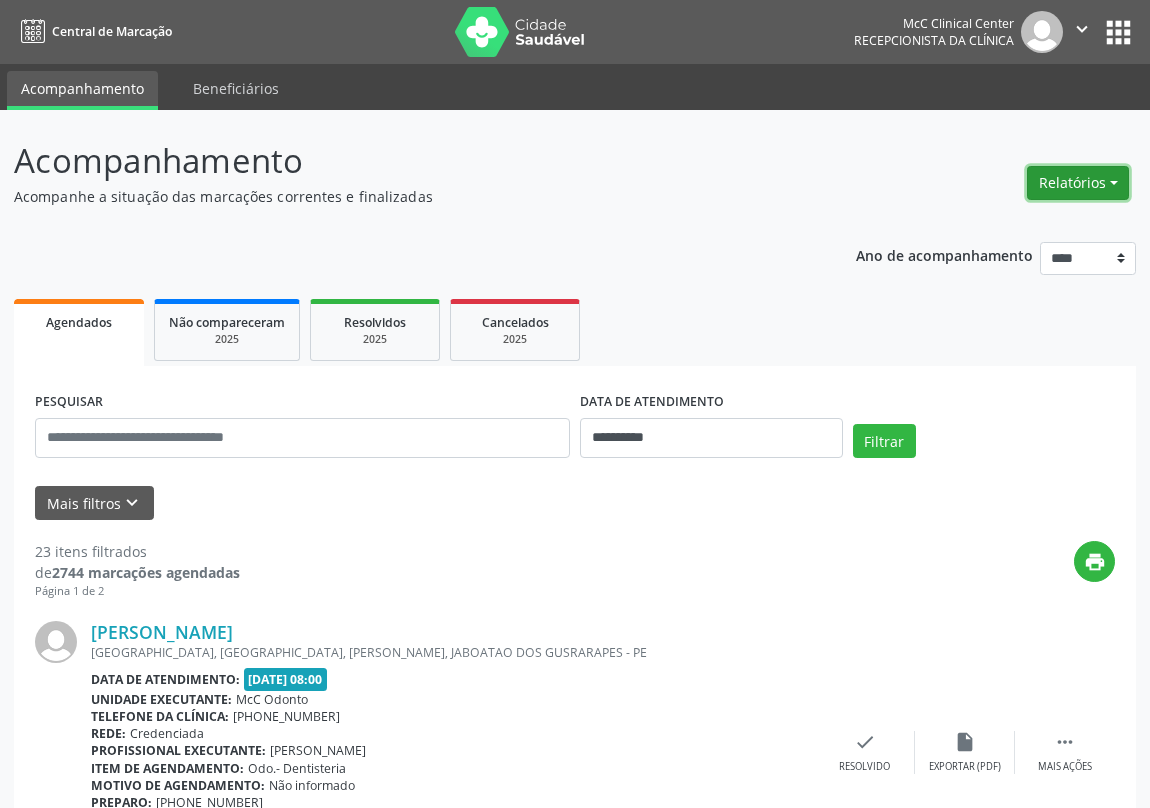 click on "Relatórios" at bounding box center (1078, 183) 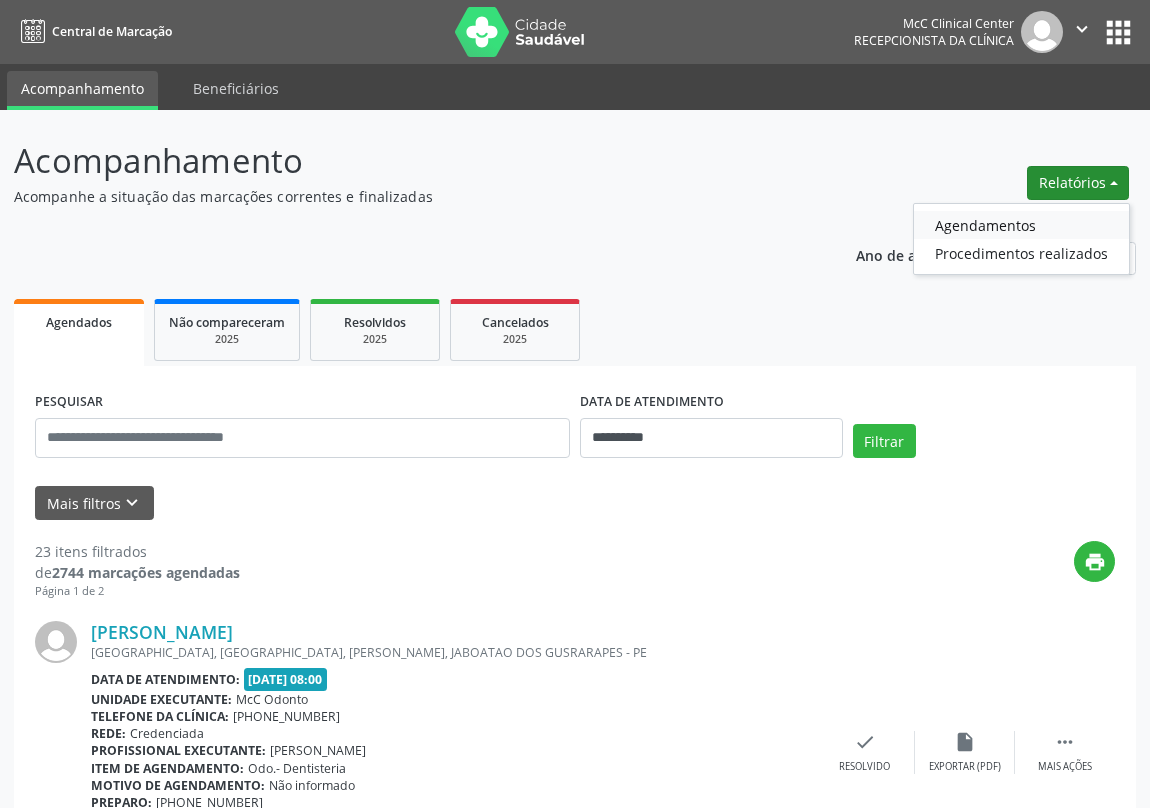 click on "Agendamentos" at bounding box center (1021, 225) 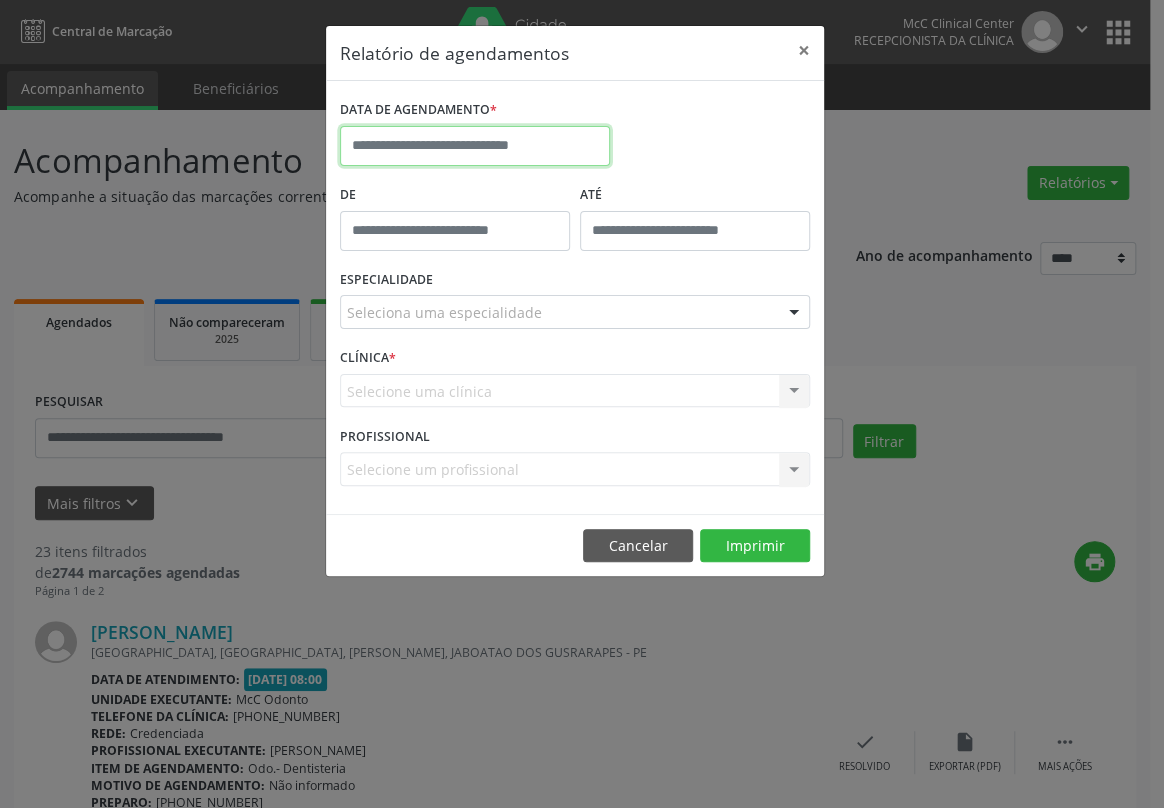 click at bounding box center [475, 146] 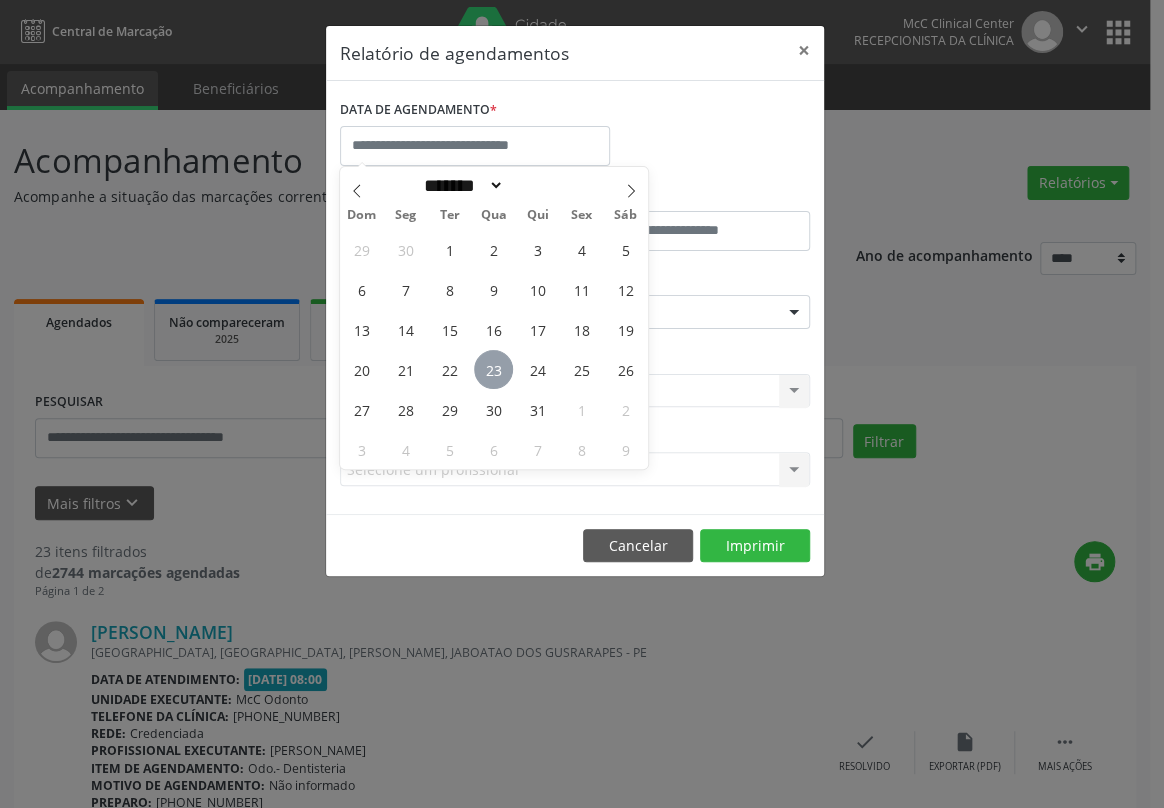 click on "23" at bounding box center [493, 369] 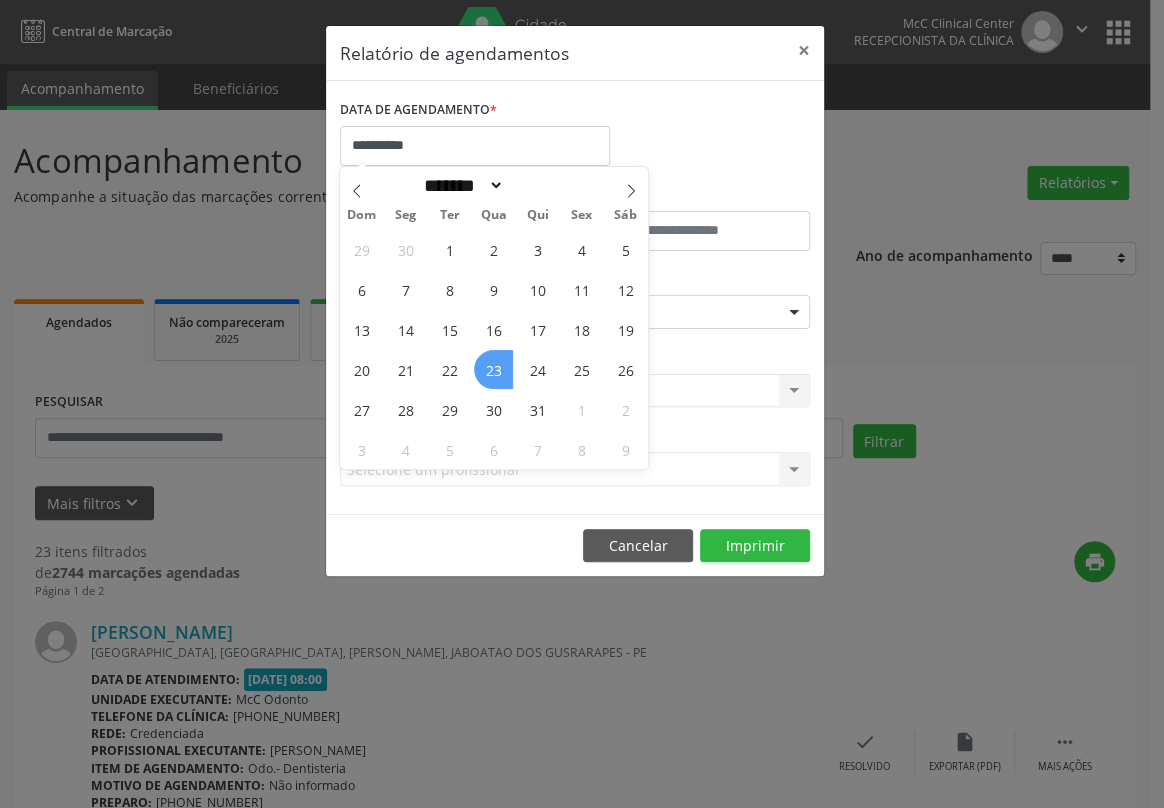 click on "23" at bounding box center (493, 369) 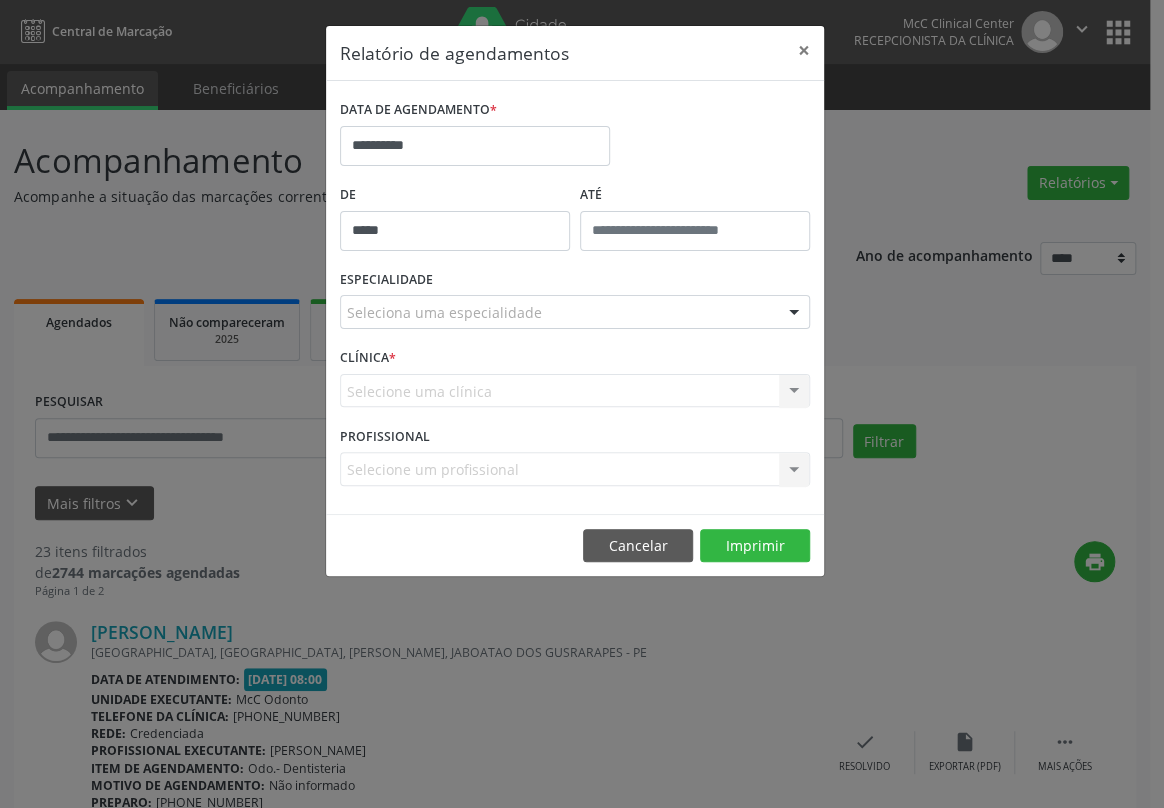 click on "*****" at bounding box center (455, 231) 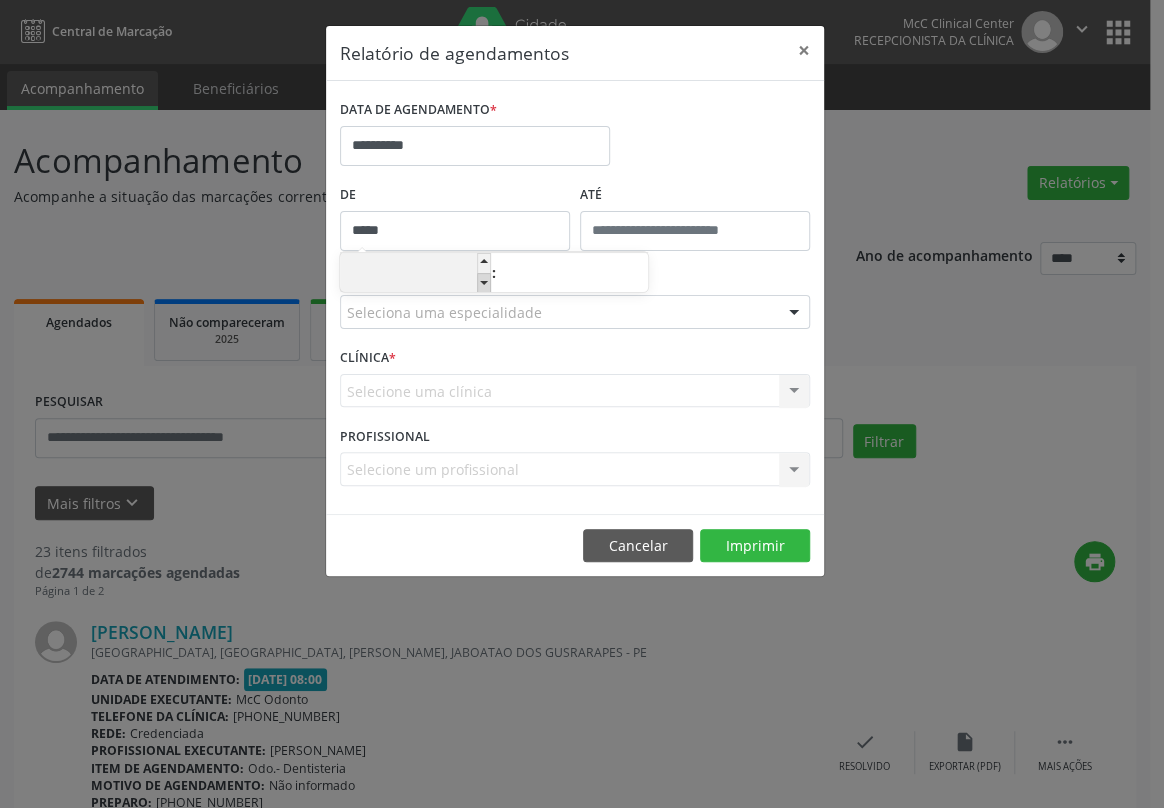 click at bounding box center [484, 283] 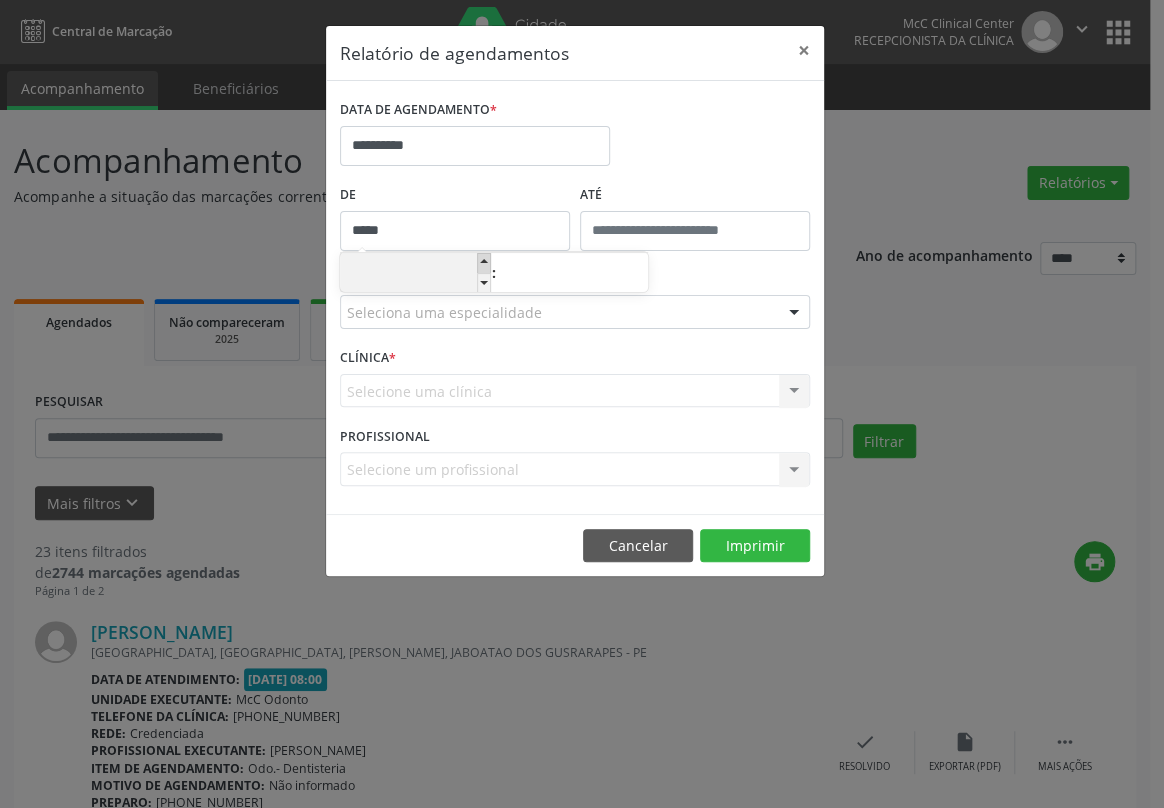 click at bounding box center (484, 263) 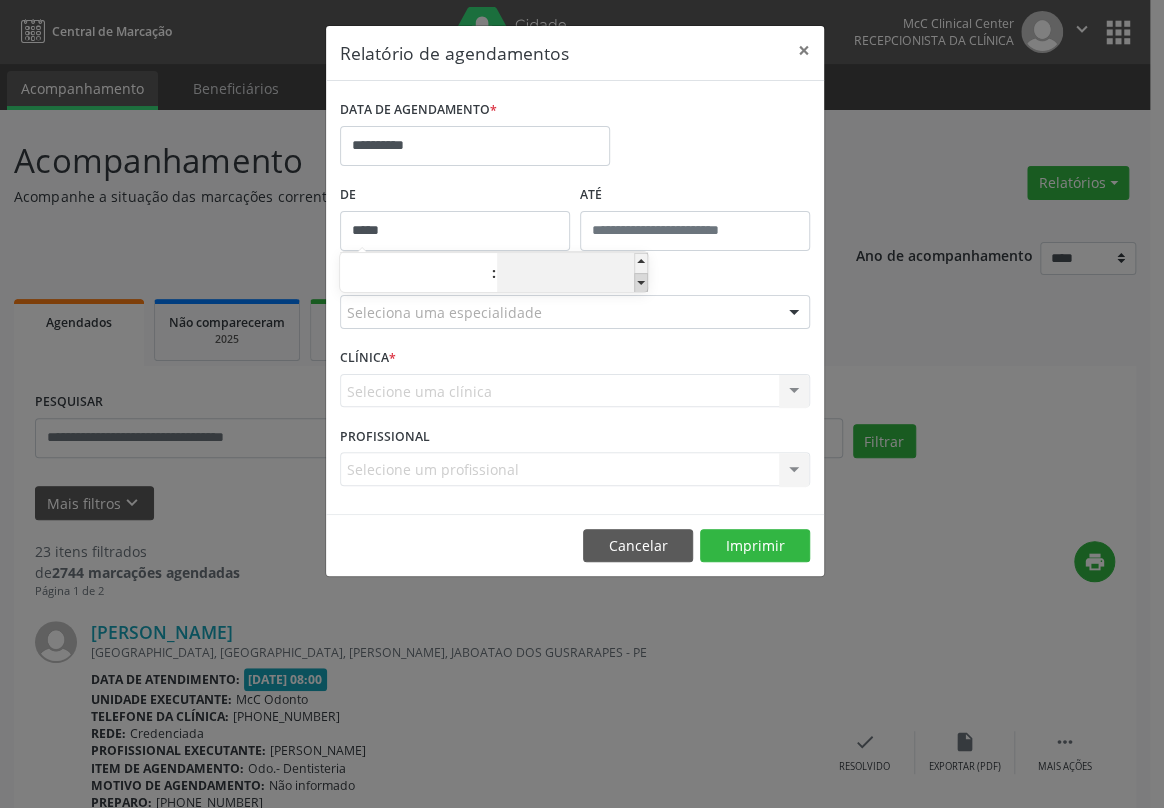 click at bounding box center [641, 283] 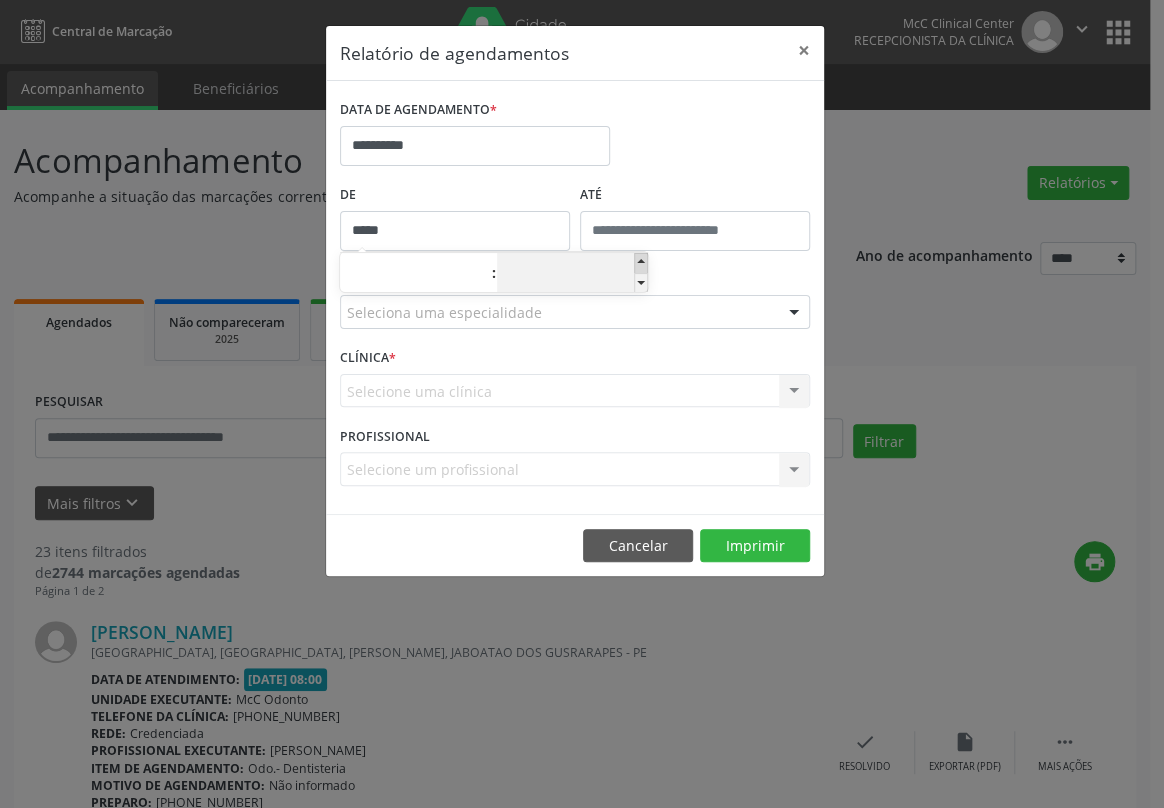 click at bounding box center [641, 263] 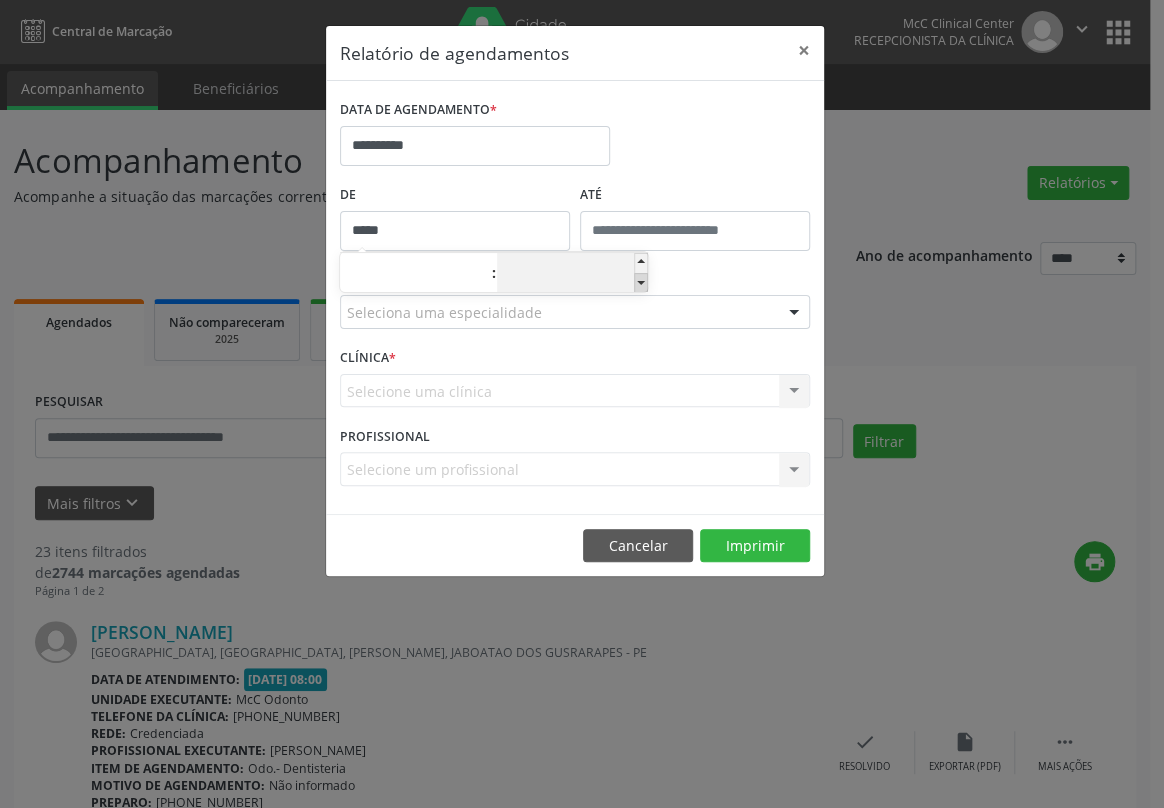 click at bounding box center [641, 283] 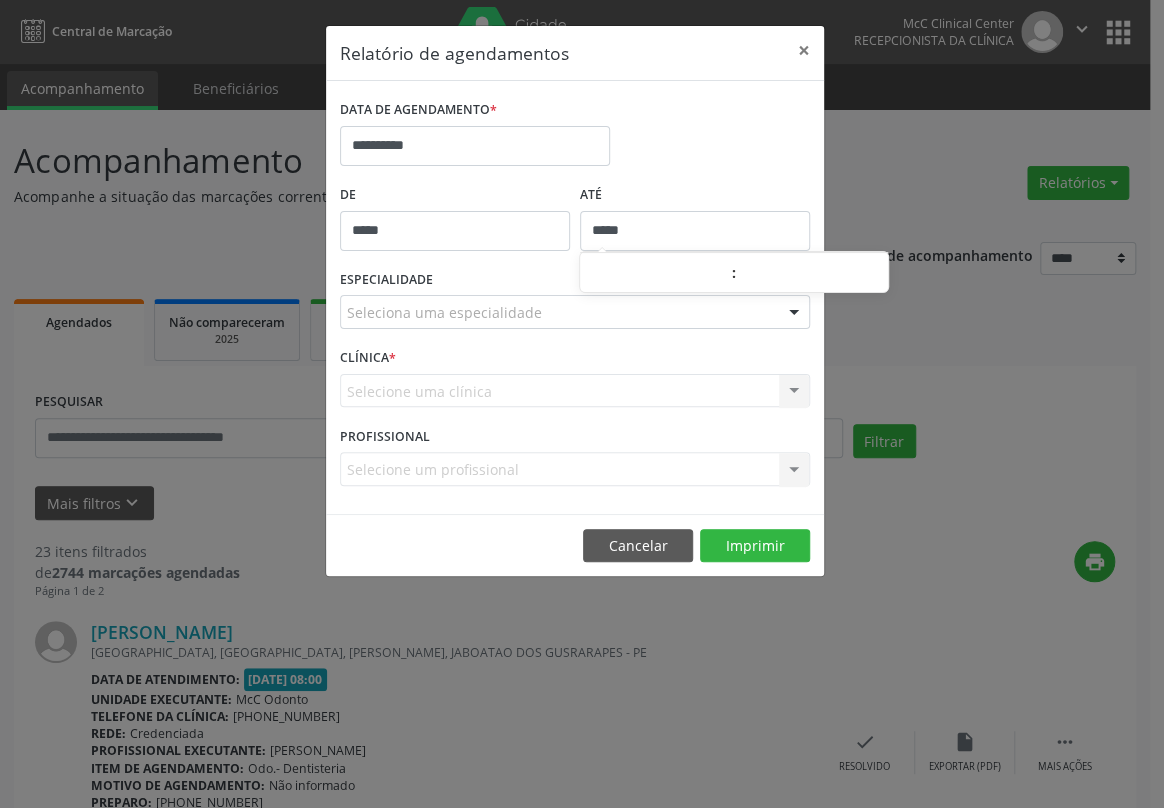 click on "*****" at bounding box center [695, 231] 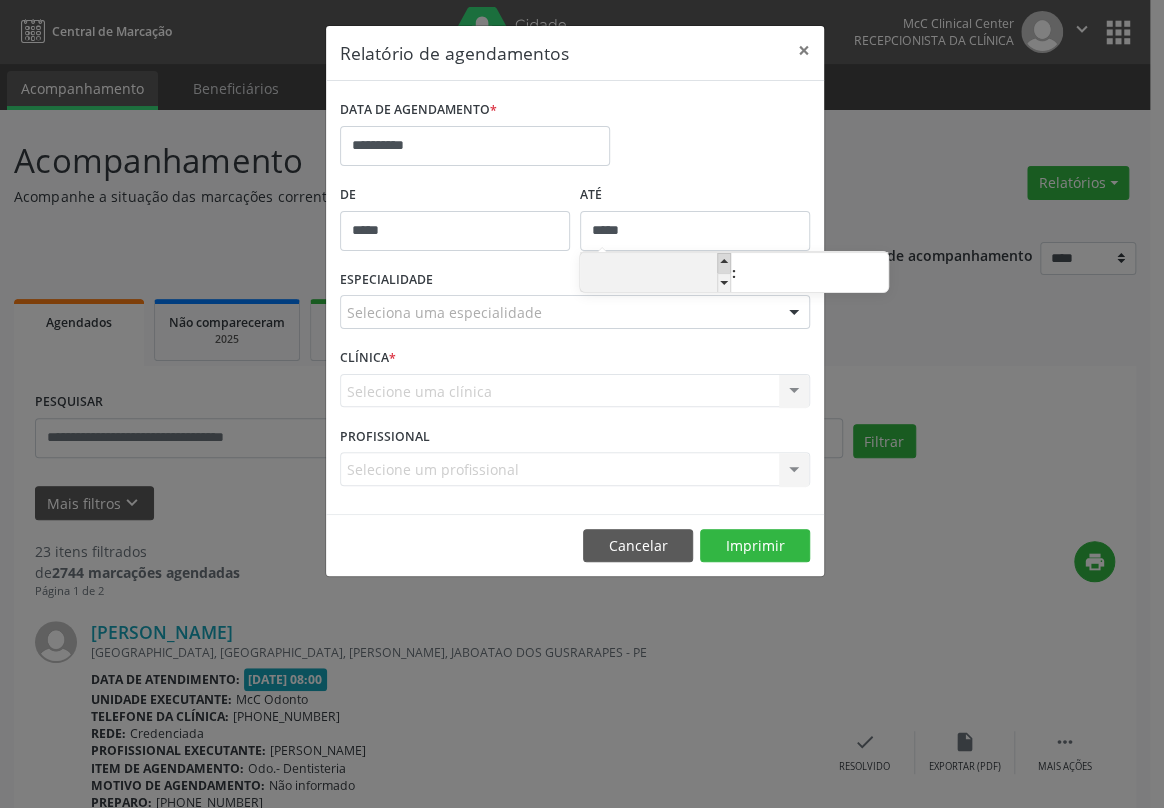 click at bounding box center [724, 263] 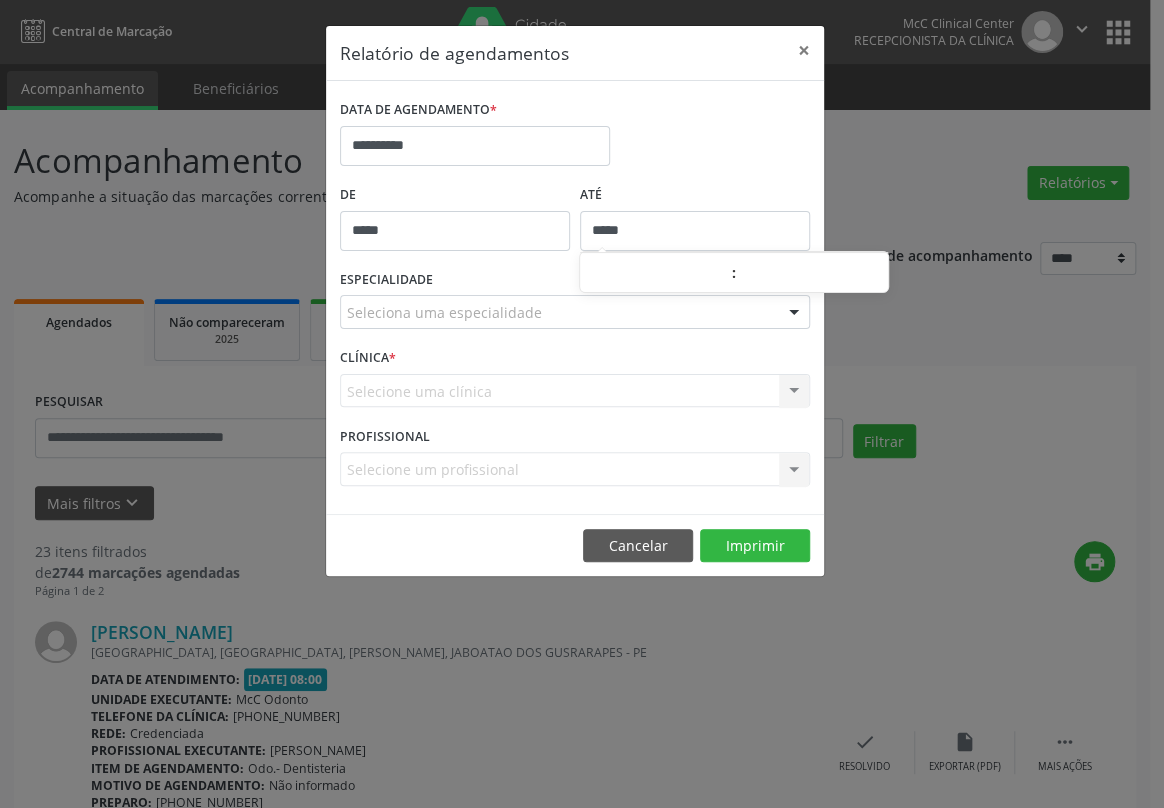 click on "*****" at bounding box center (695, 231) 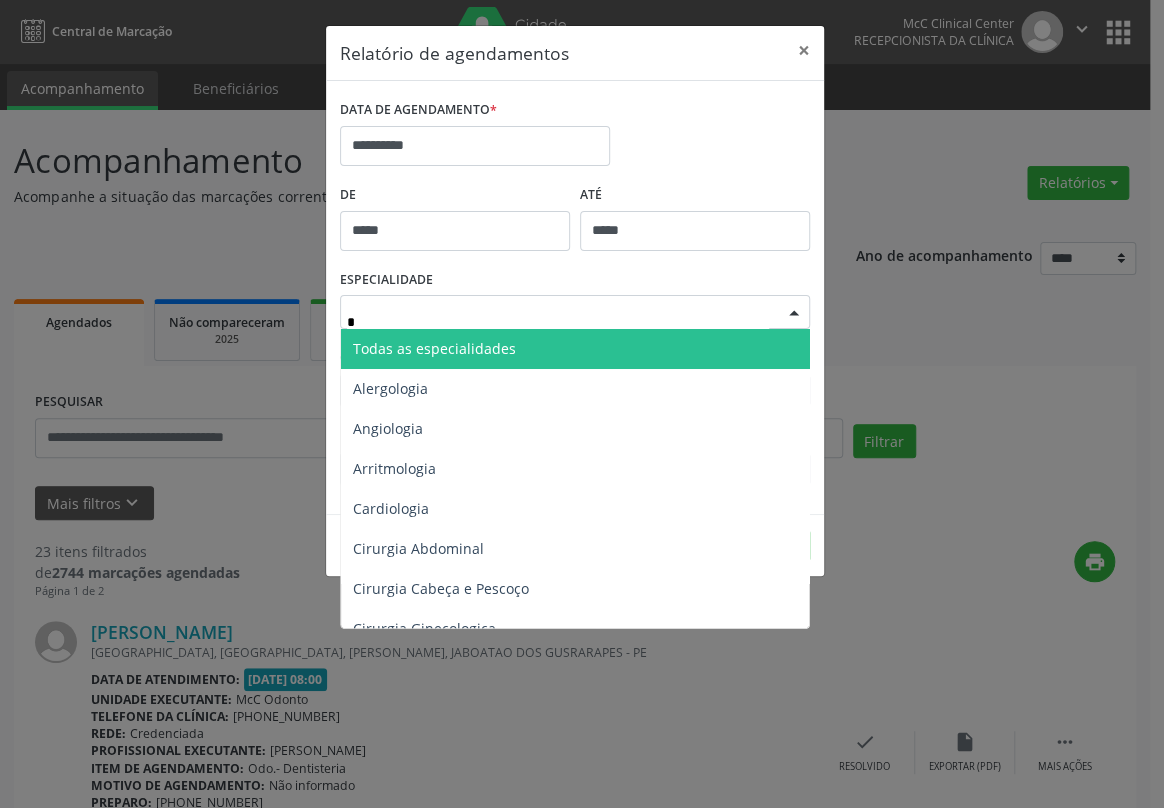 type on "**" 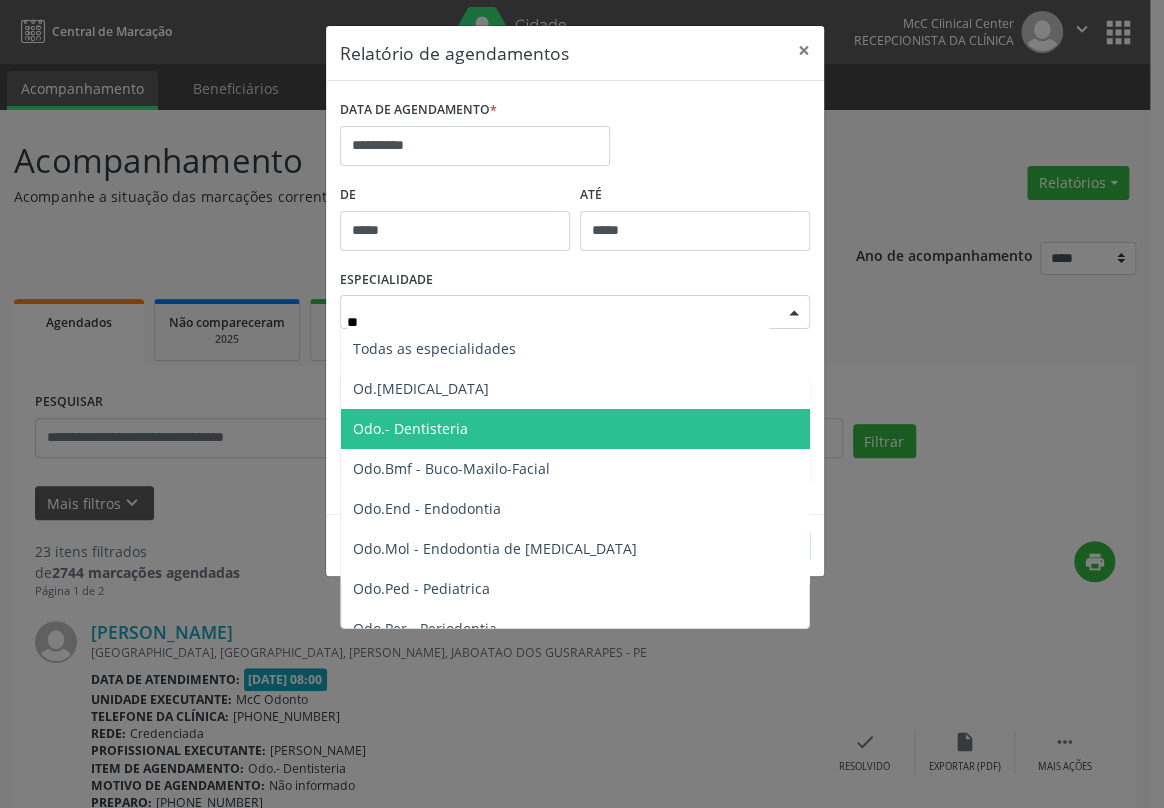 click on "Odo.- Dentisteria" at bounding box center (410, 428) 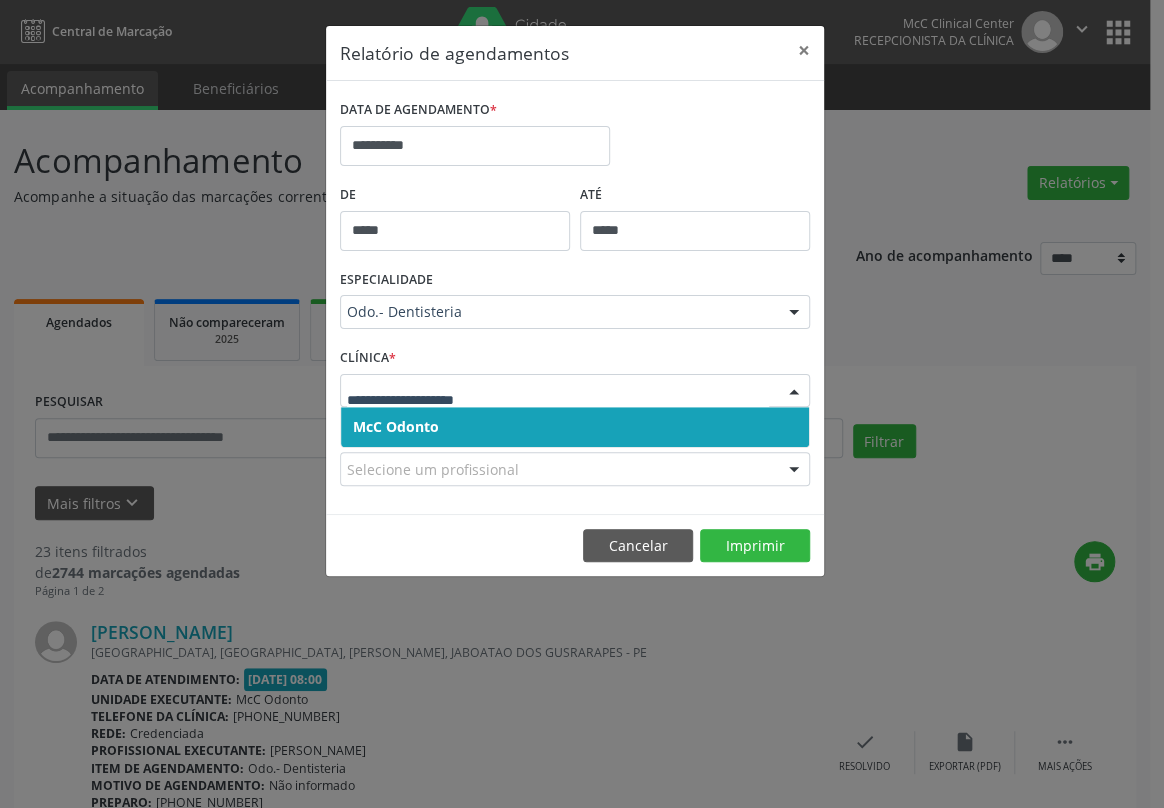 click on "McC Odonto" at bounding box center [396, 426] 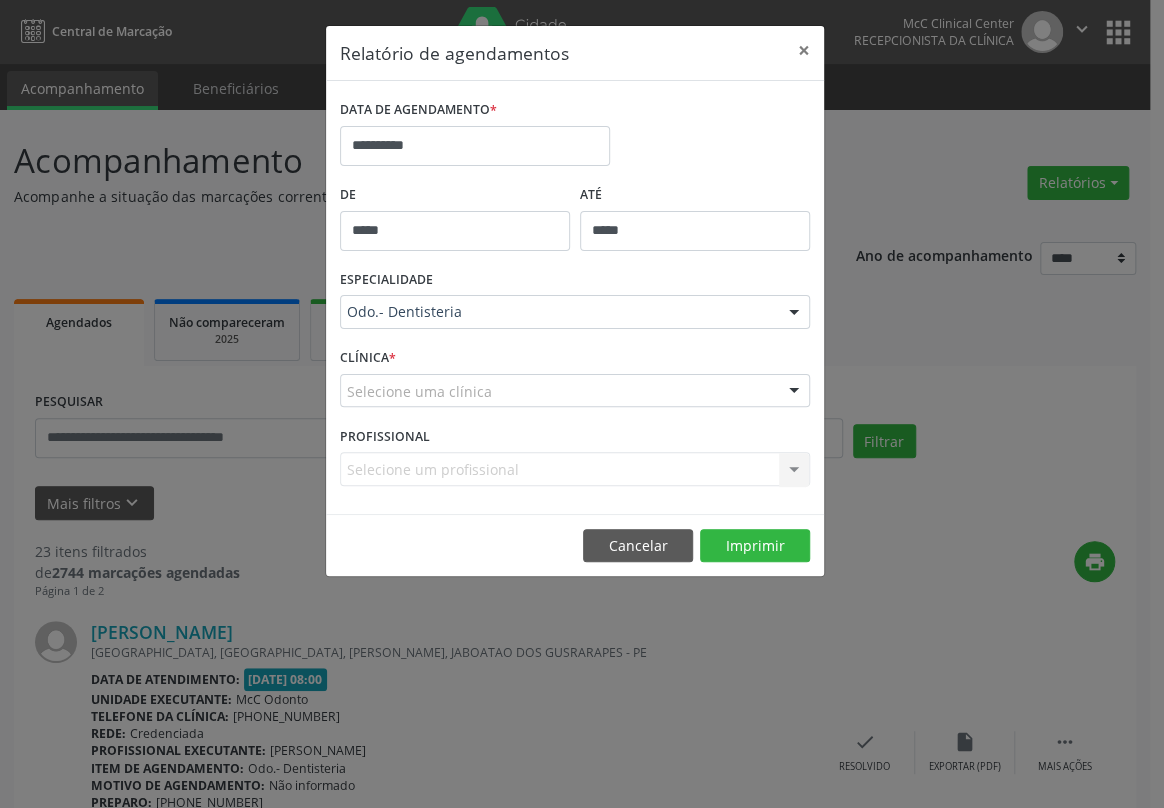 click on "**********" at bounding box center (575, 297) 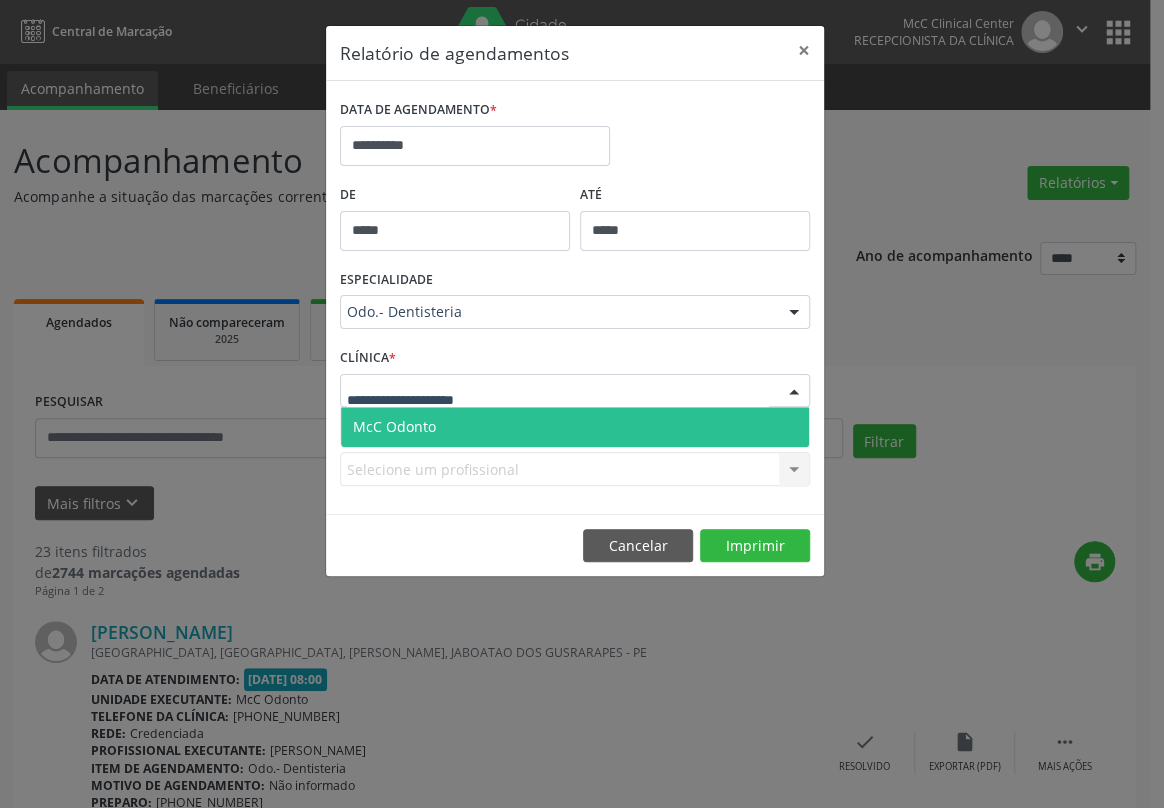click on "McC Odonto" at bounding box center [575, 427] 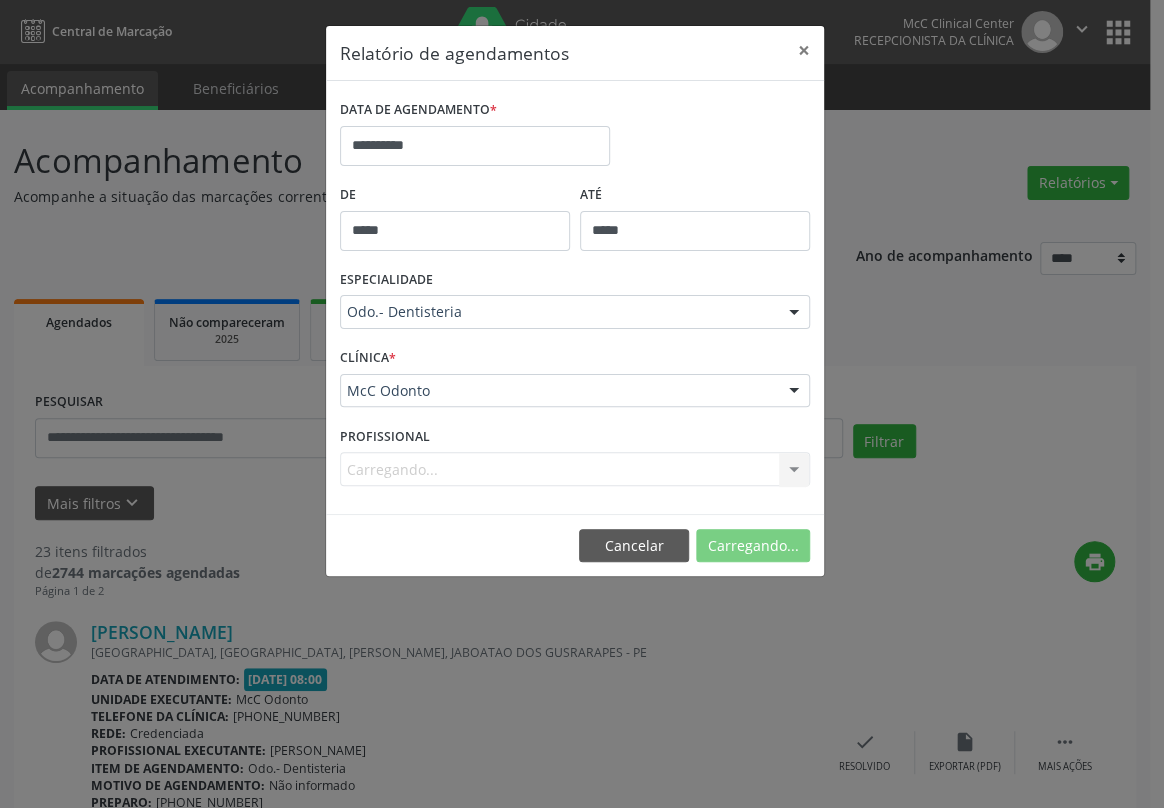 click on "McC Odonto" at bounding box center [396, 426] 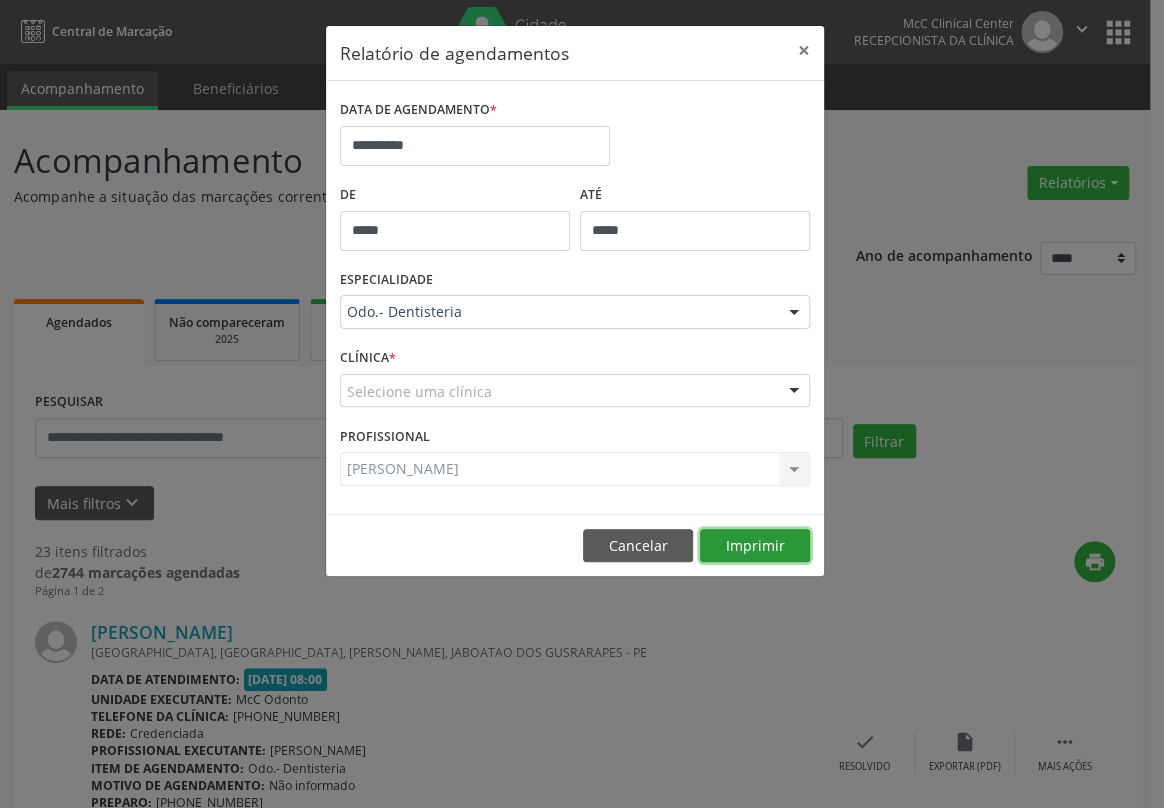 click on "Imprimir" at bounding box center (755, 546) 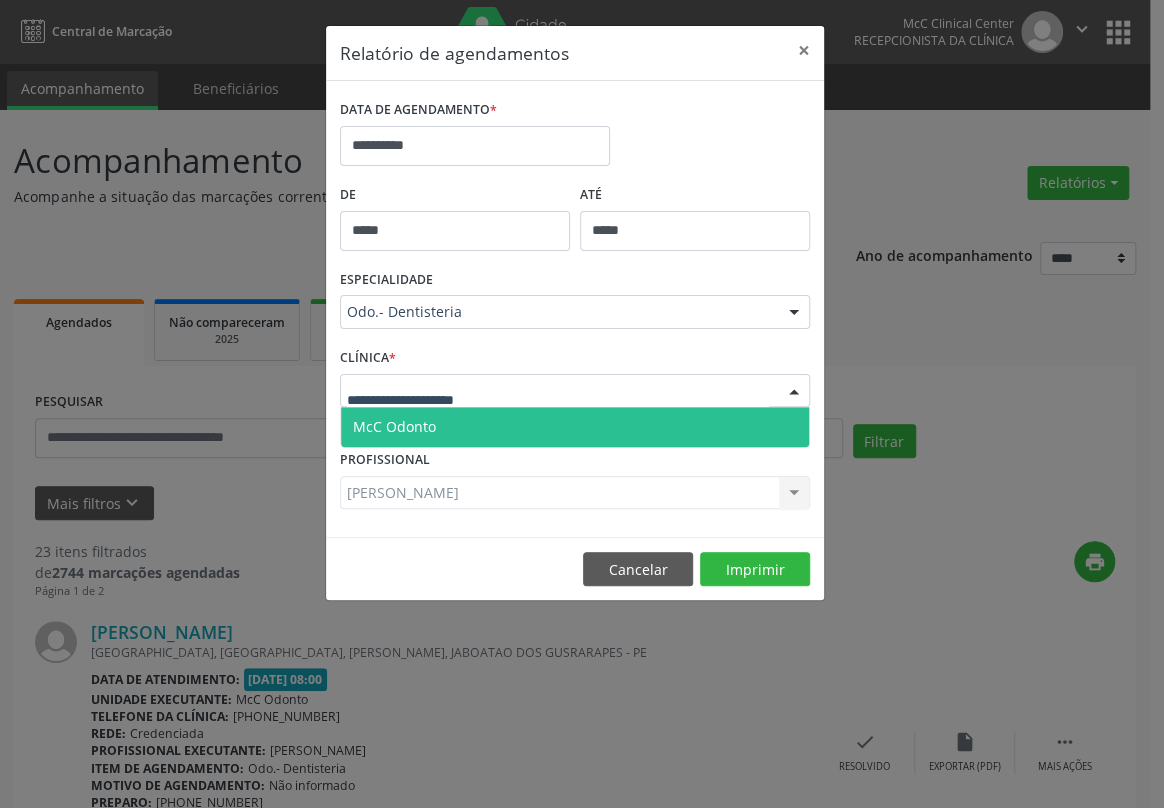 click on "McC Odonto" at bounding box center (394, 426) 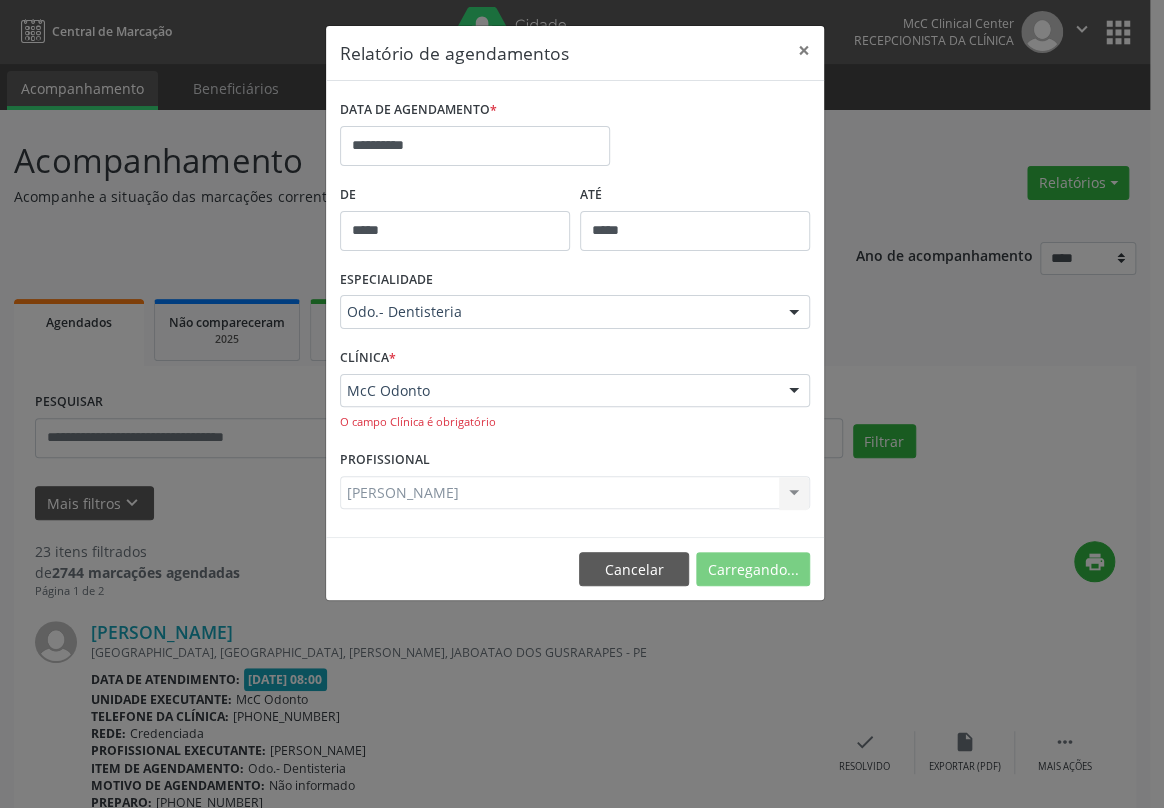click on "McC Odonto         McC Odonto
Nenhum resultado encontrado para: "   "
Não há nenhuma opção para ser exibida.
O [GEOGRAPHIC_DATA] é obrigatório" at bounding box center [575, 402] 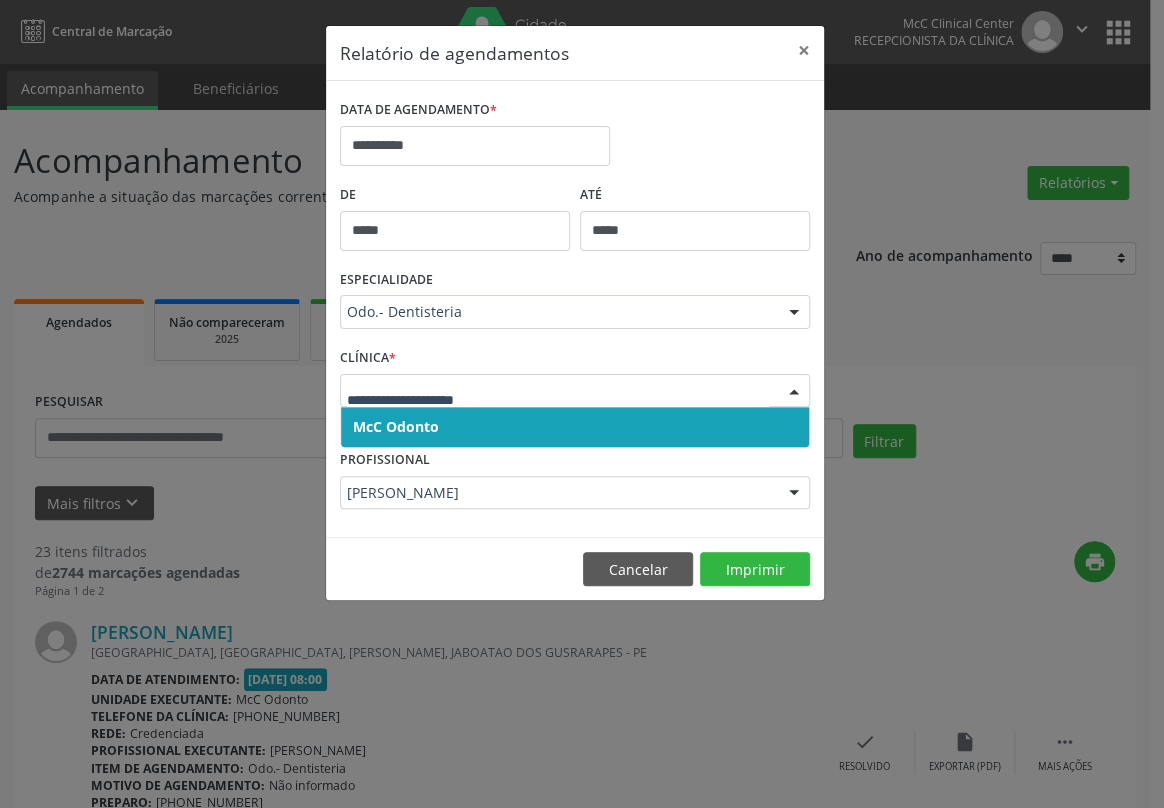 click on "McC Odonto" at bounding box center [396, 426] 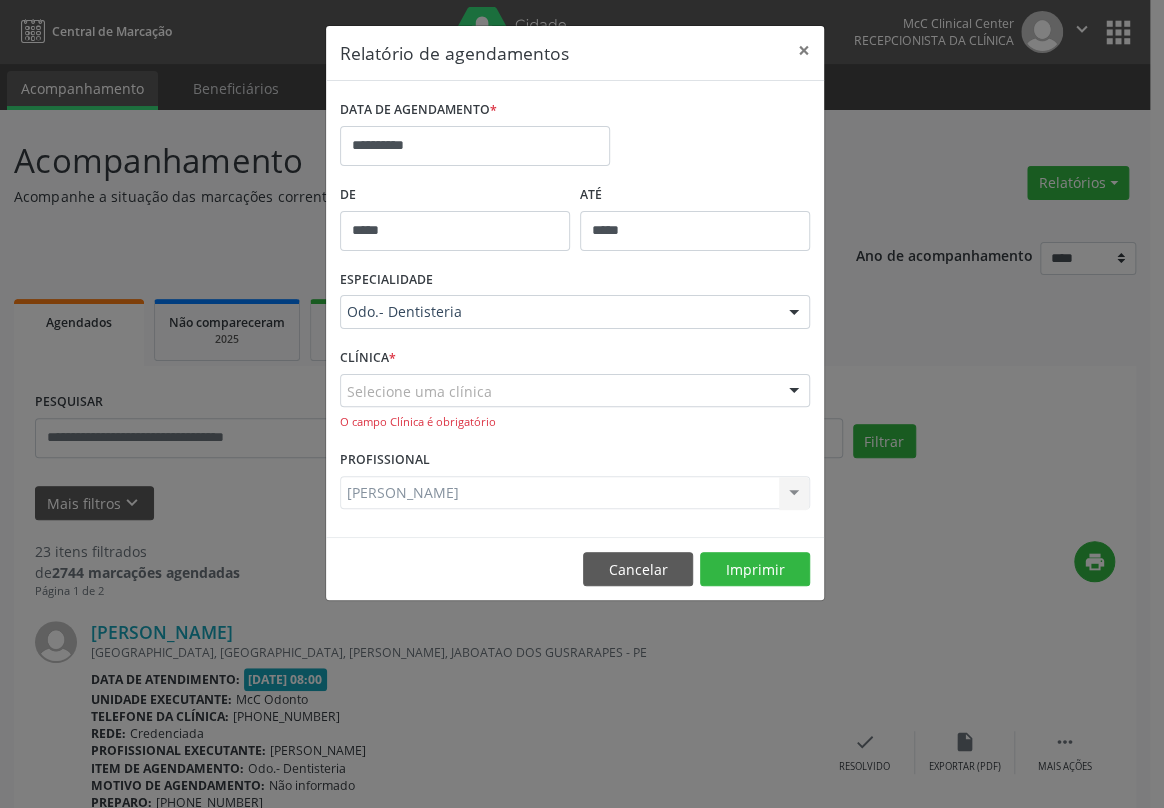 click on "Selecione uma clínica
McC Odonto
Nenhum resultado encontrado para: "   "
Não há nenhuma opção para ser exibida.
O [GEOGRAPHIC_DATA] é obrigatório" at bounding box center [575, 402] 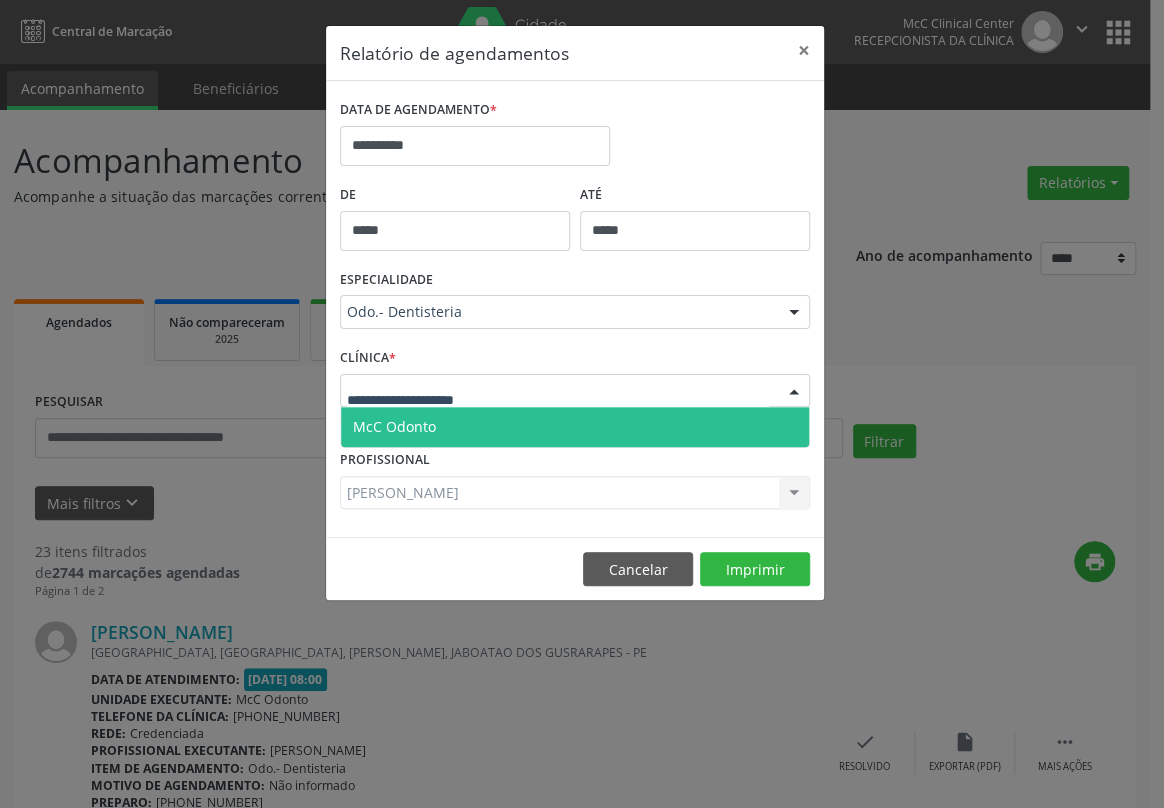 click on "McC Odonto" at bounding box center (575, 427) 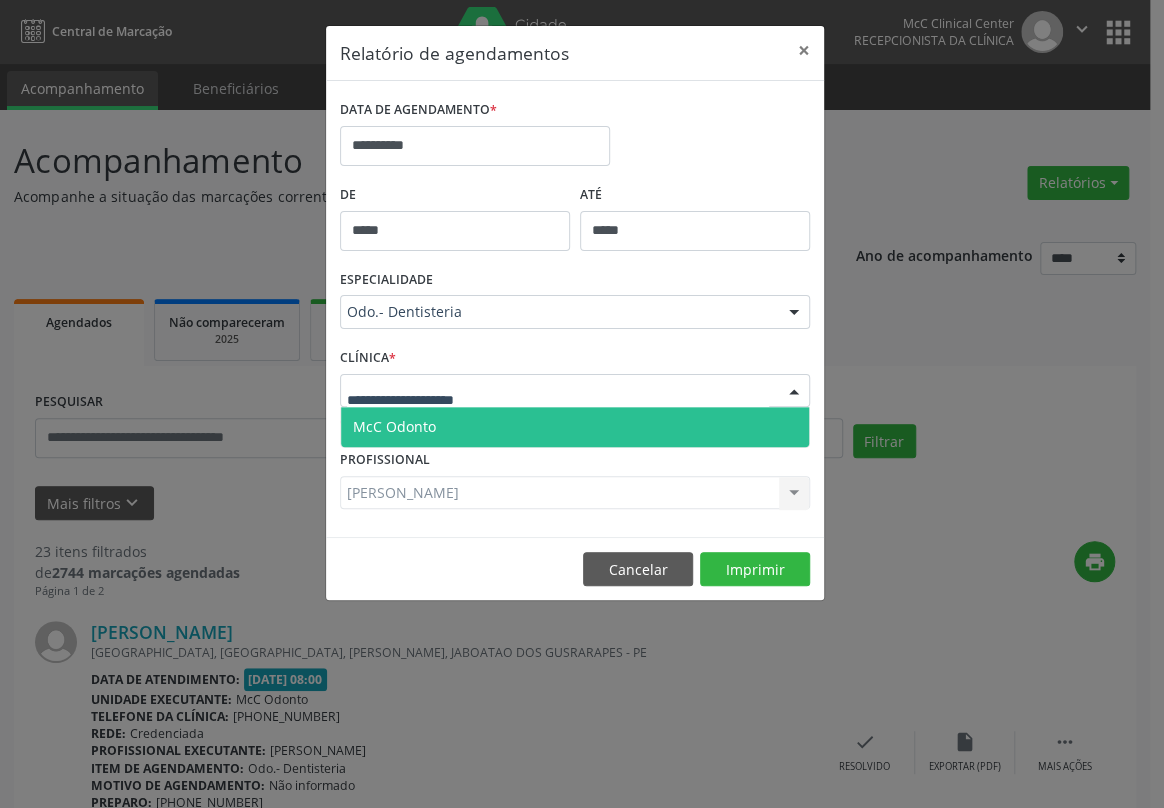 drag, startPoint x: 445, startPoint y: 402, endPoint x: 439, endPoint y: 383, distance: 19.924858 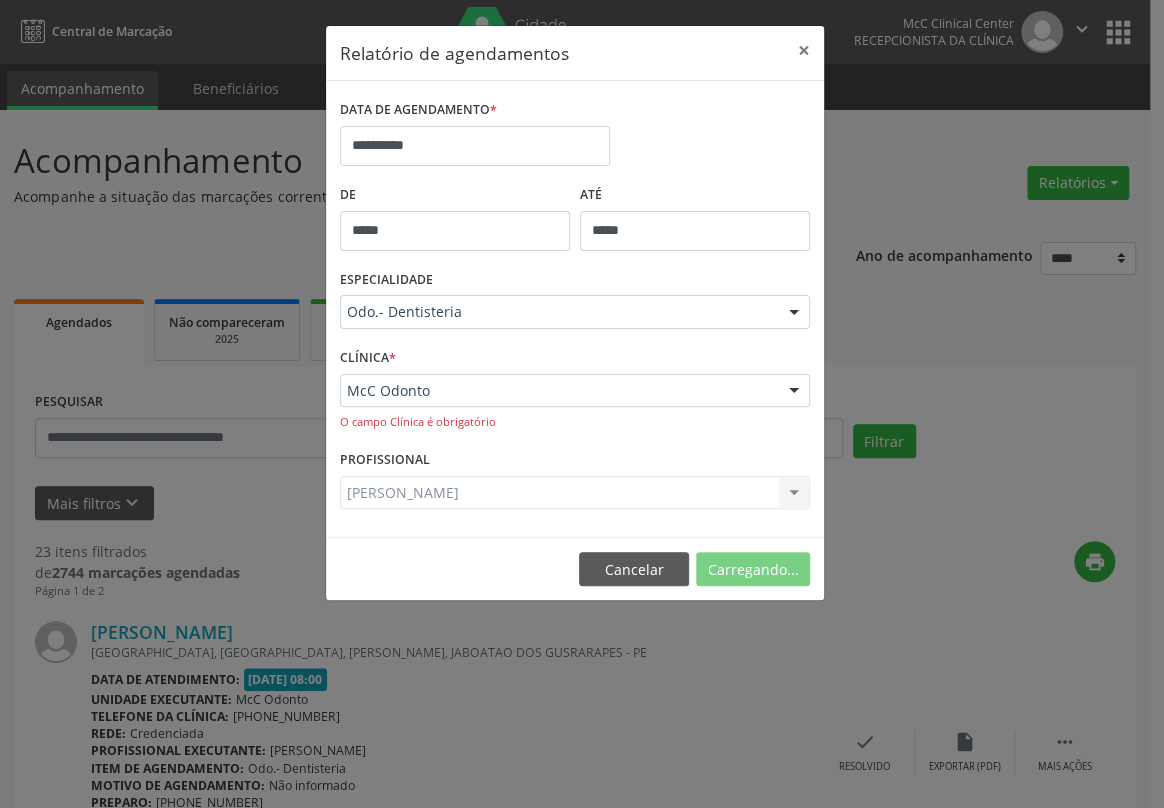 click on "McC Odonto         McC Odonto
Nenhum resultado encontrado para: "   "
Não há nenhuma opção para ser exibida.
O [GEOGRAPHIC_DATA] é obrigatório" at bounding box center [575, 402] 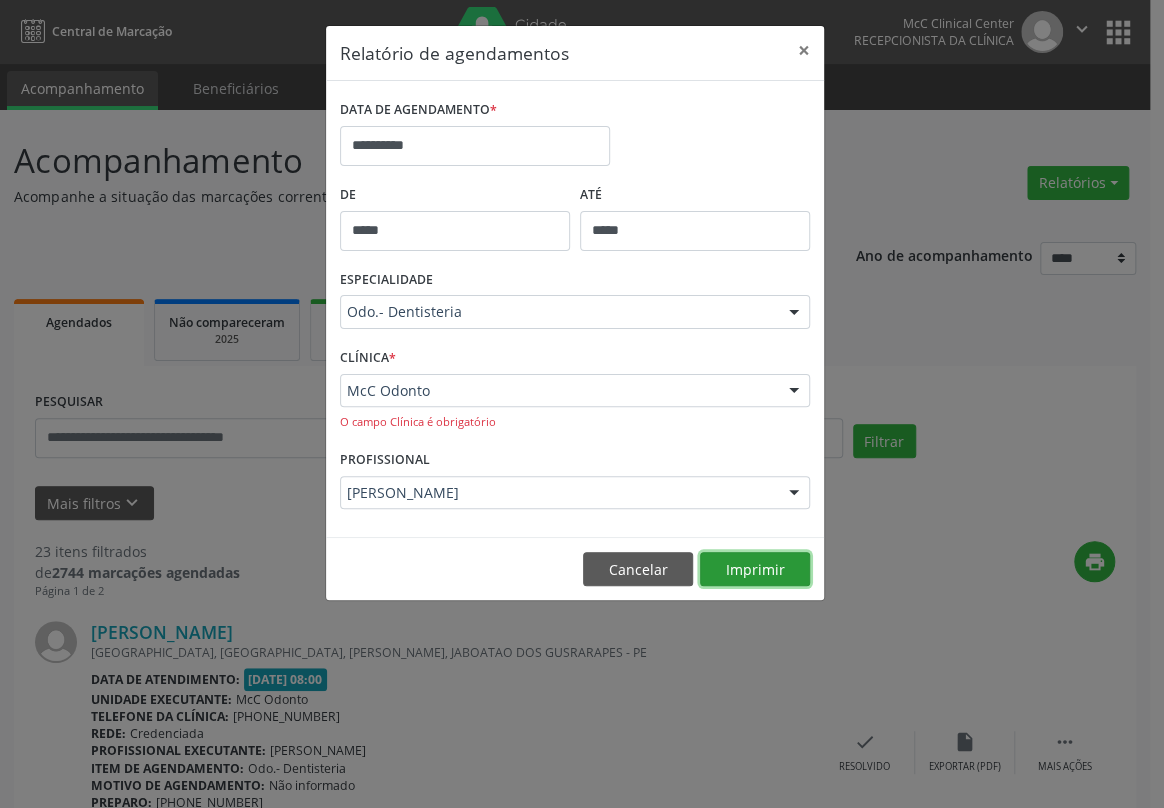 click on "Imprimir" at bounding box center (755, 569) 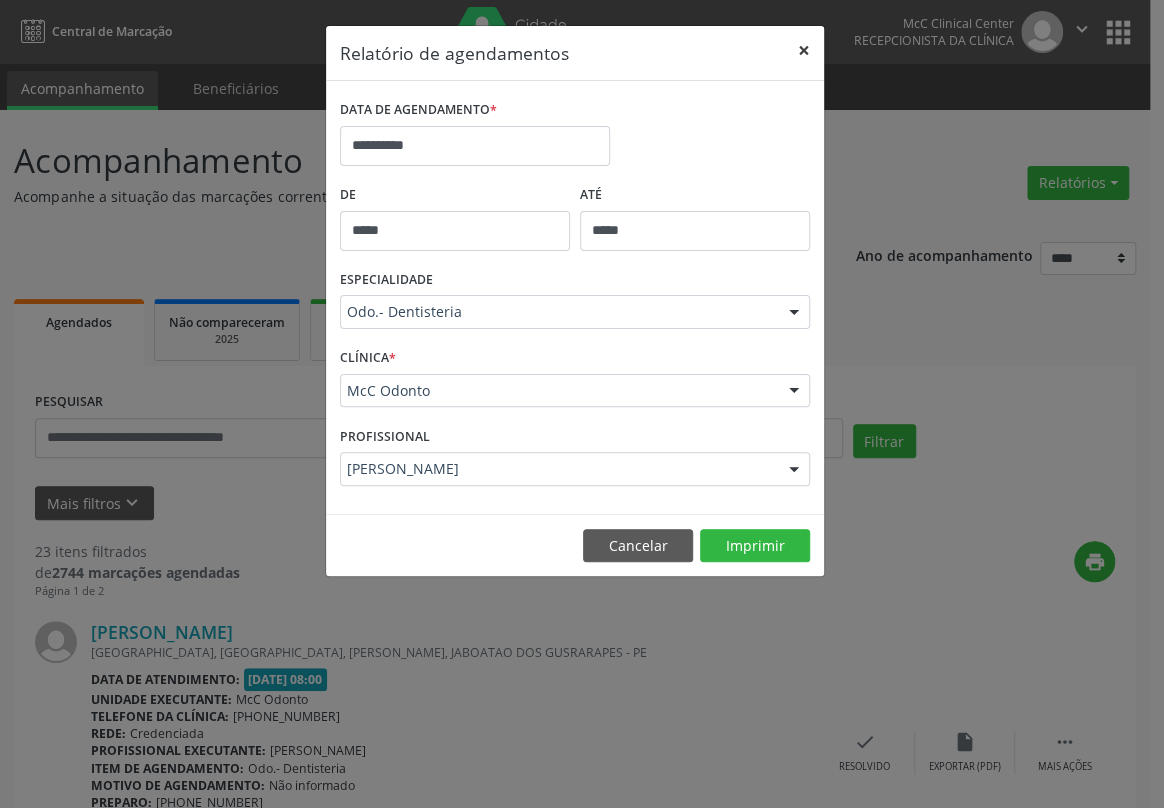 click on "×" at bounding box center (804, 50) 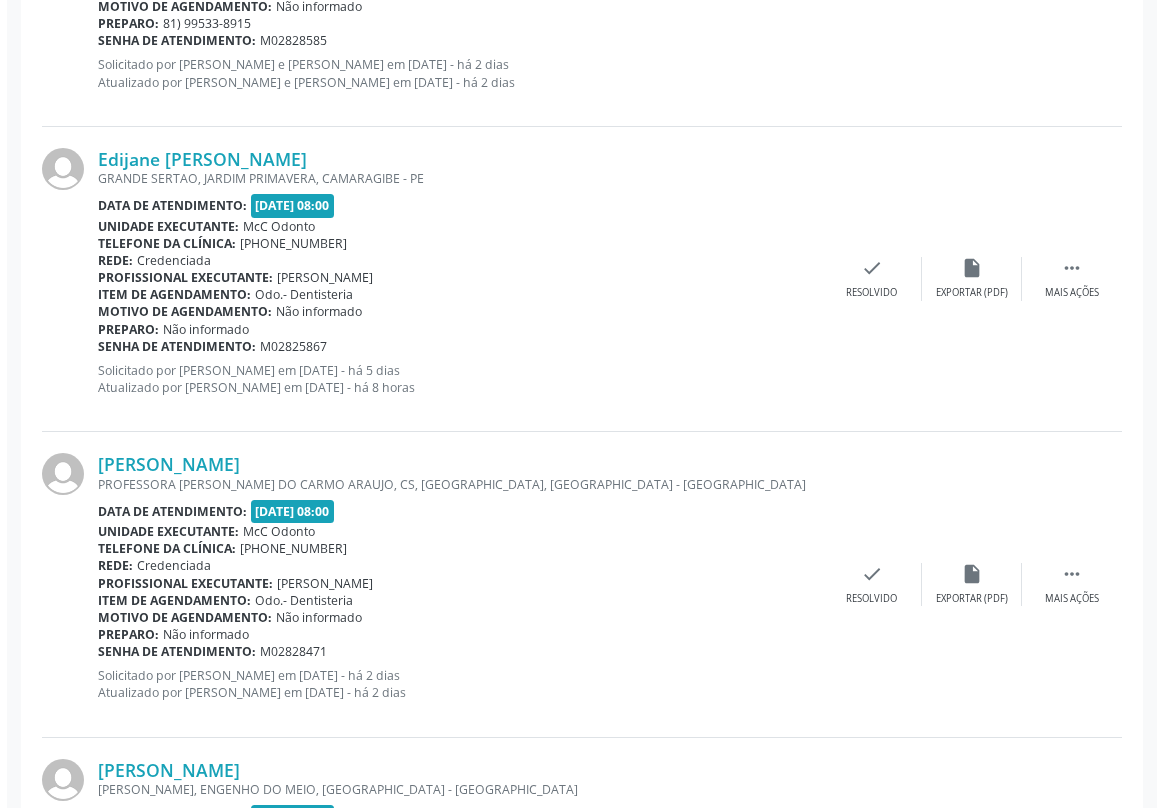 scroll, scrollTop: 1727, scrollLeft: 0, axis: vertical 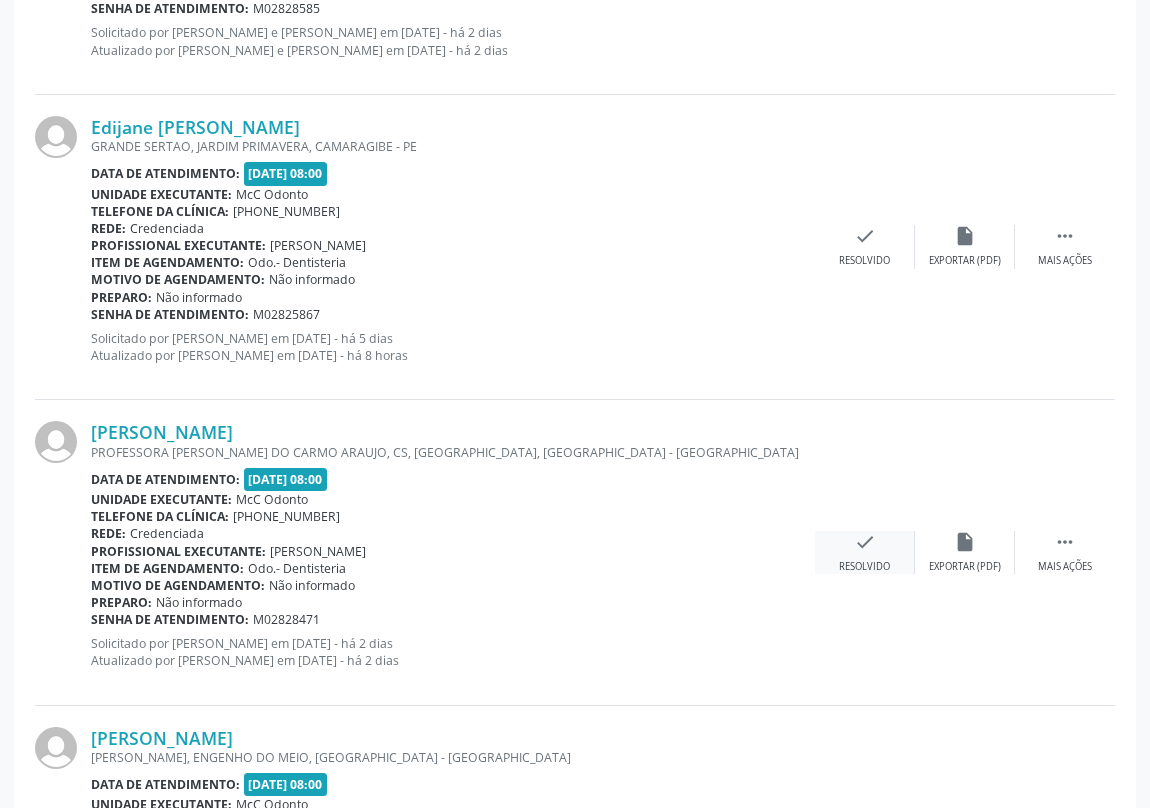 click on "check" at bounding box center [865, 542] 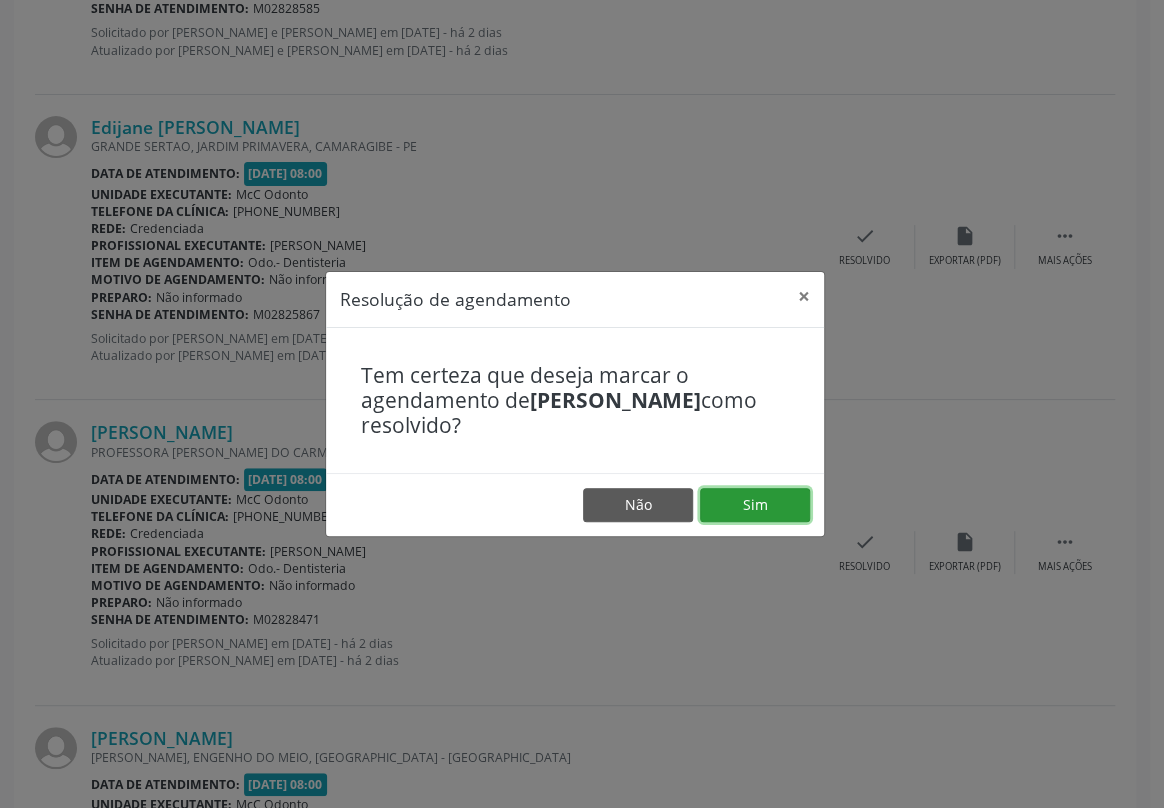 click on "Sim" at bounding box center [755, 505] 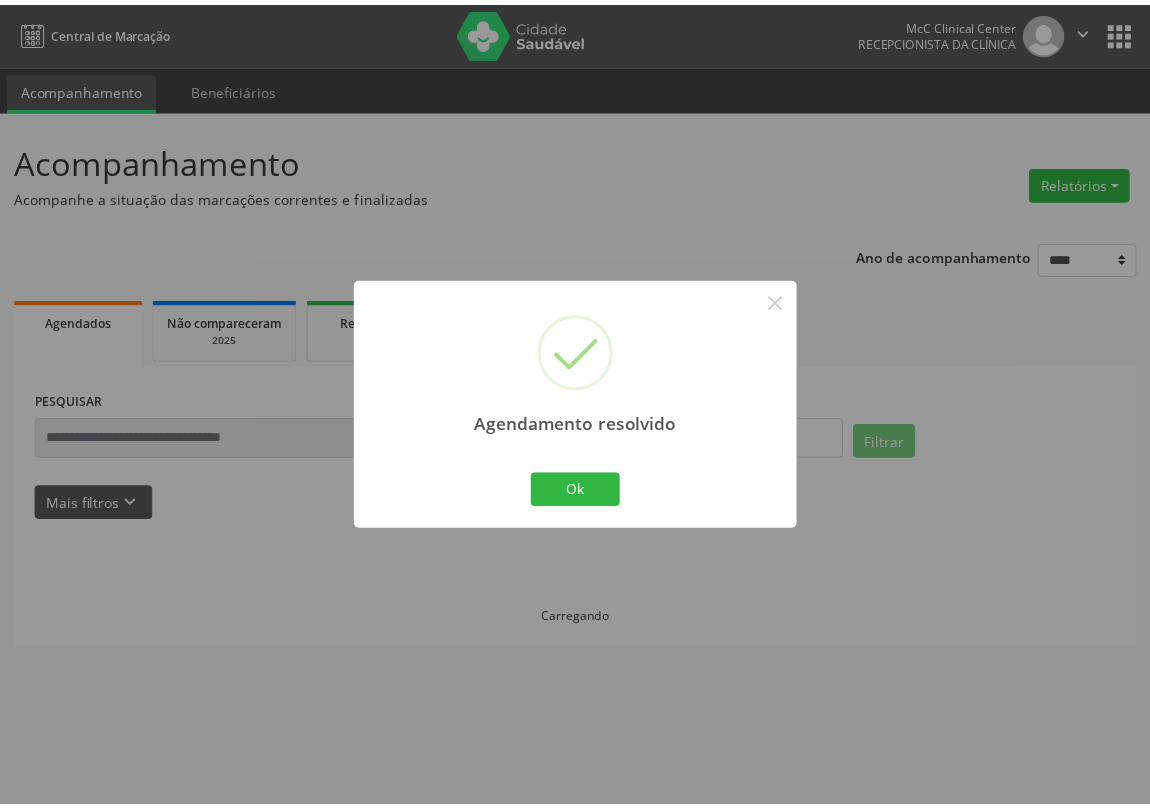scroll, scrollTop: 0, scrollLeft: 0, axis: both 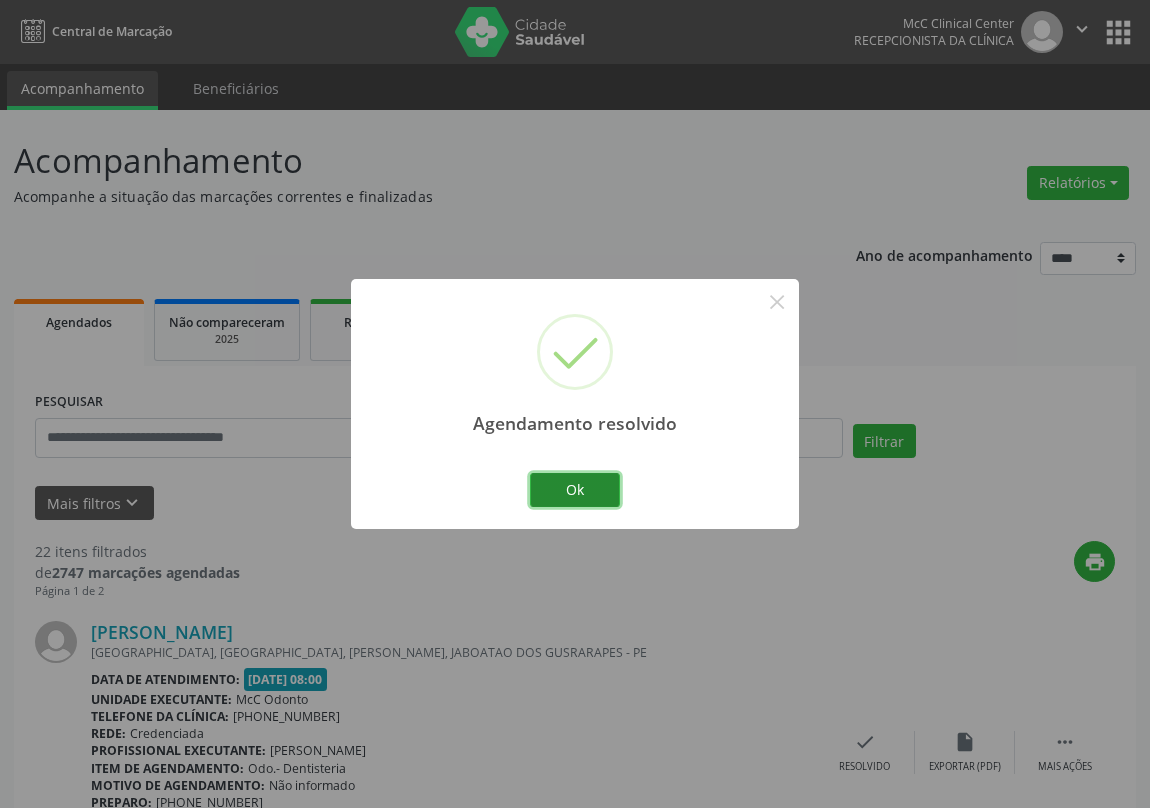 click on "Ok" at bounding box center [575, 490] 